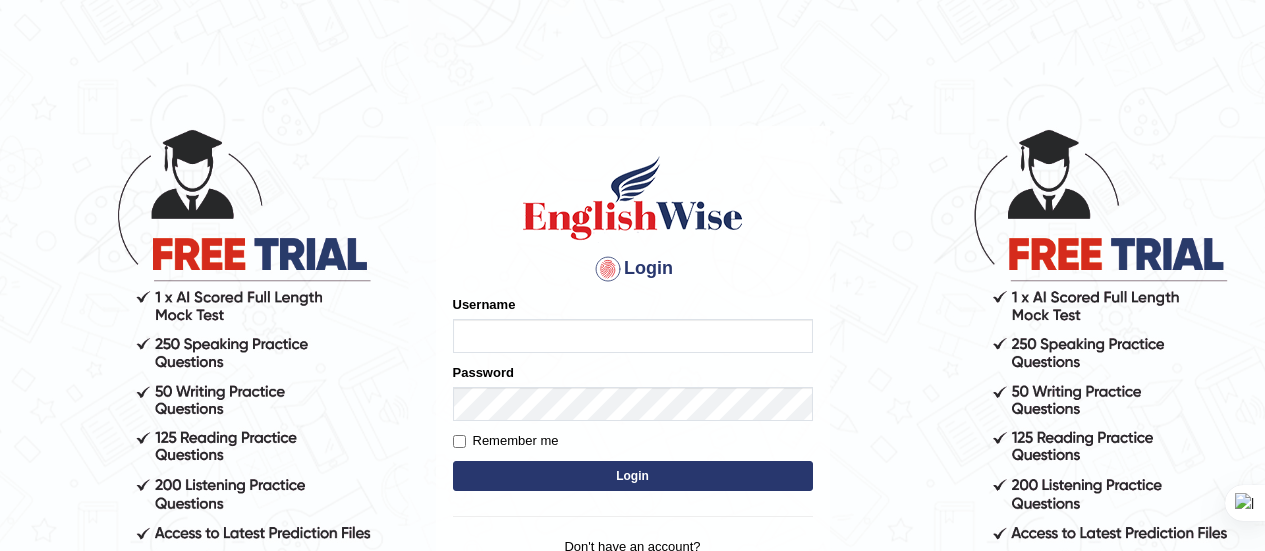 scroll, scrollTop: 151, scrollLeft: 0, axis: vertical 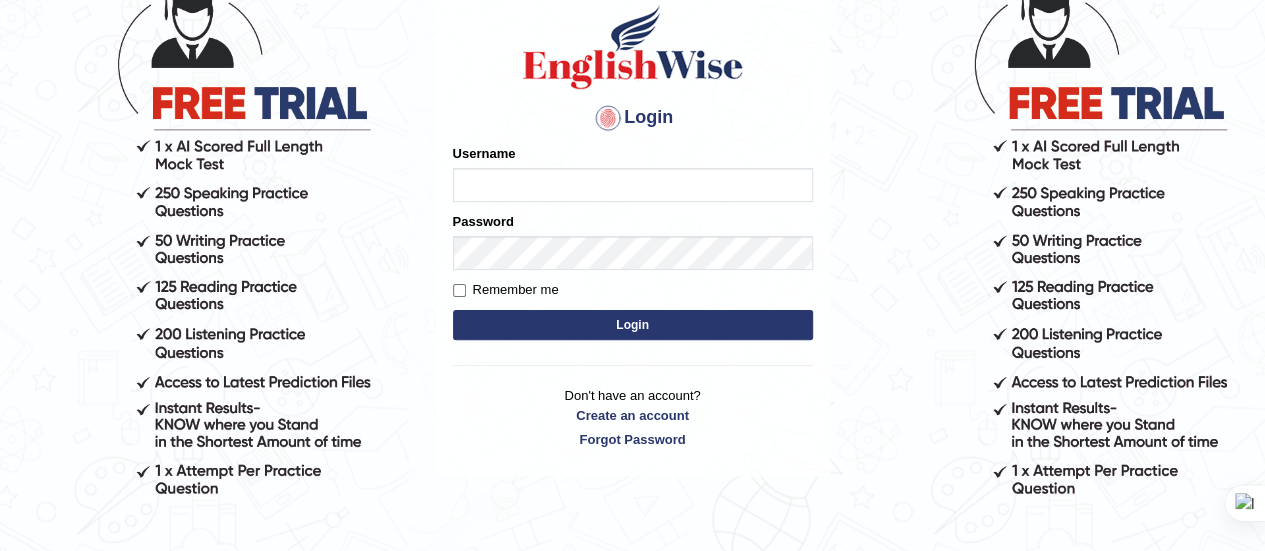 type on "Srinivasarao" 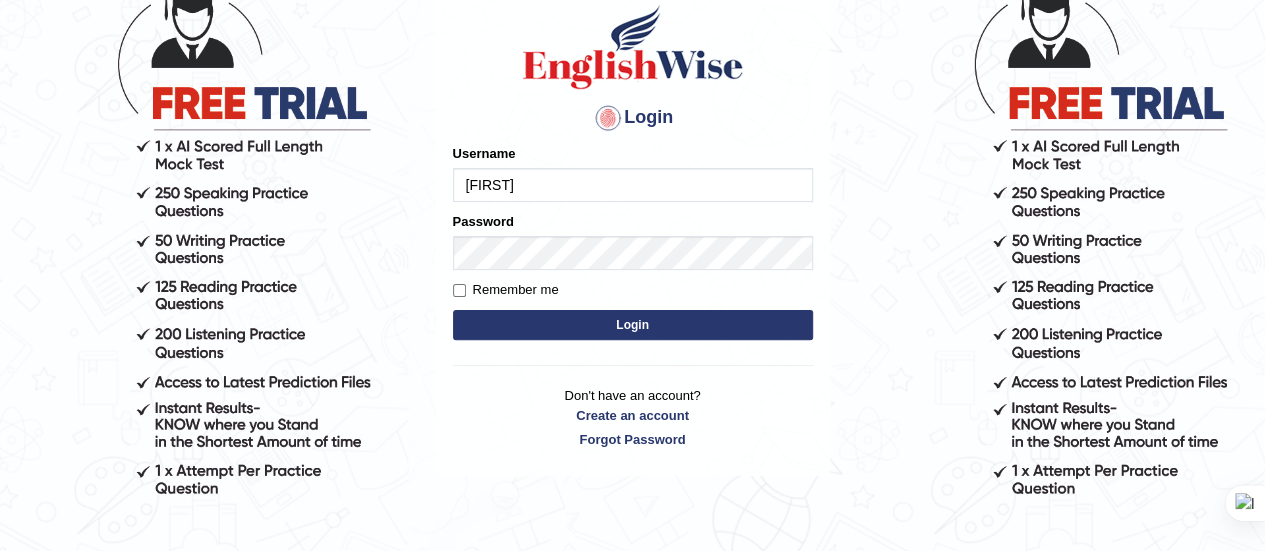 click on "Login" at bounding box center [633, 325] 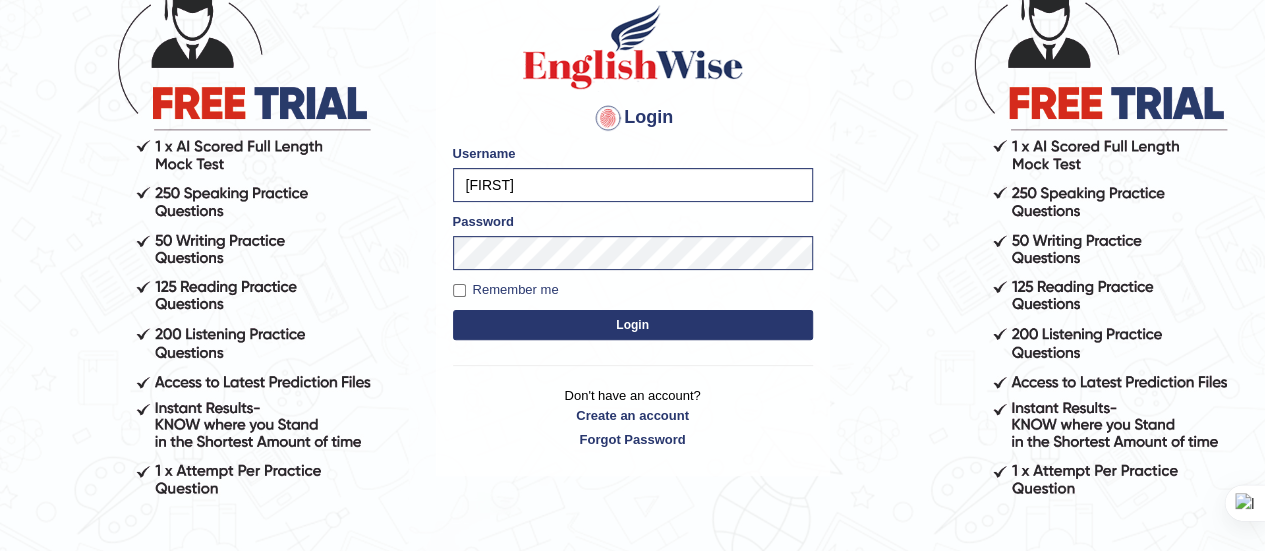 scroll, scrollTop: 150, scrollLeft: 0, axis: vertical 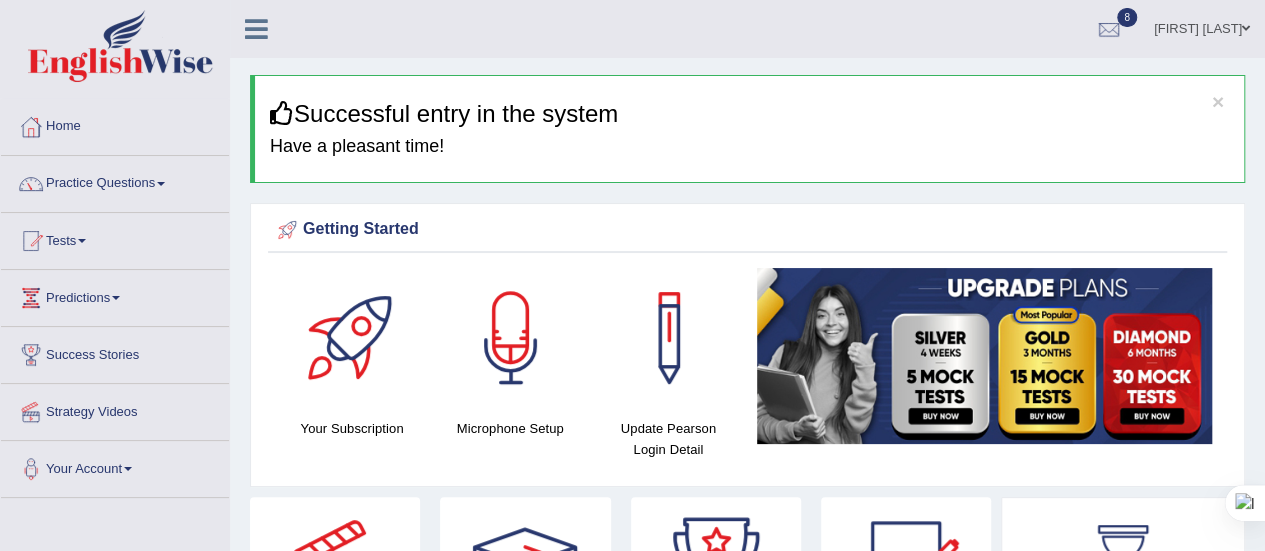 click at bounding box center (82, 241) 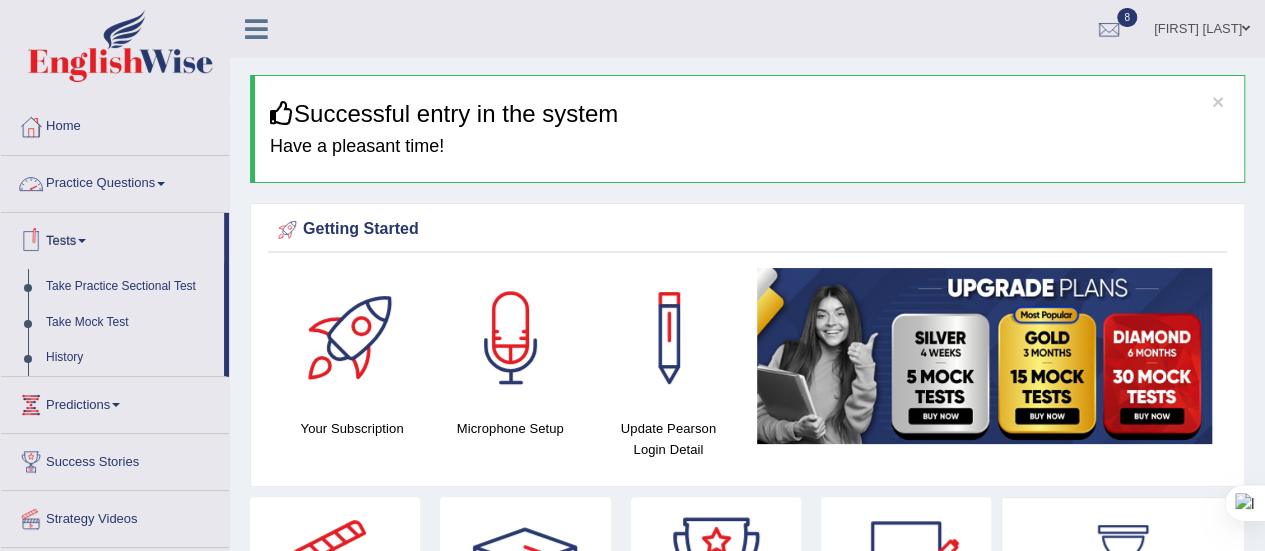 click at bounding box center [161, 184] 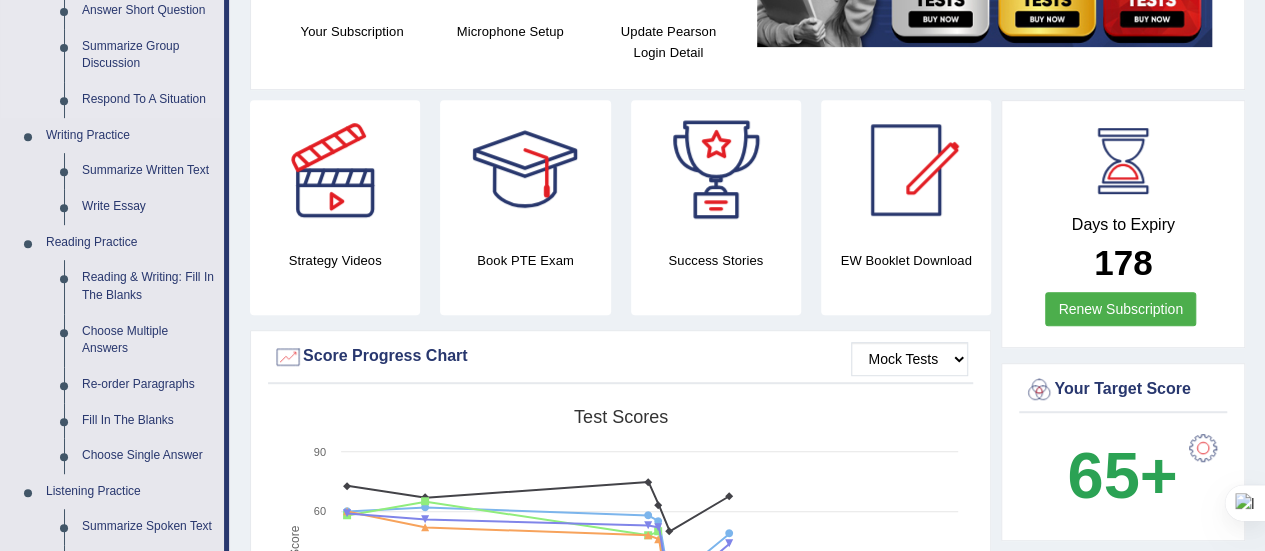 scroll, scrollTop: 398, scrollLeft: 0, axis: vertical 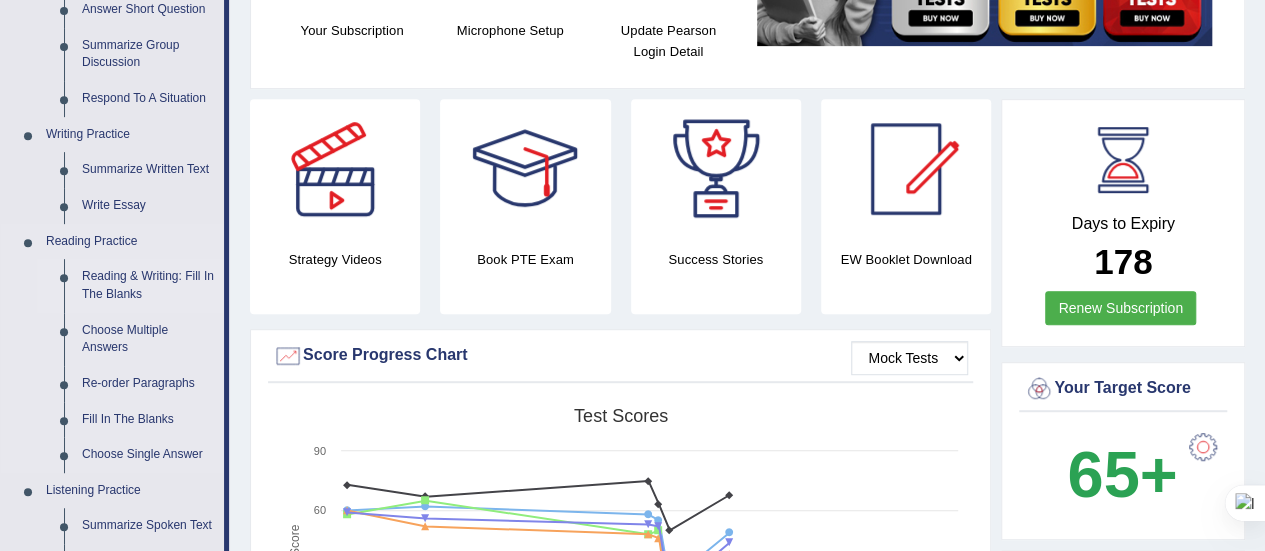 click on "Reading & Writing: Fill In The Blanks" at bounding box center [148, 285] 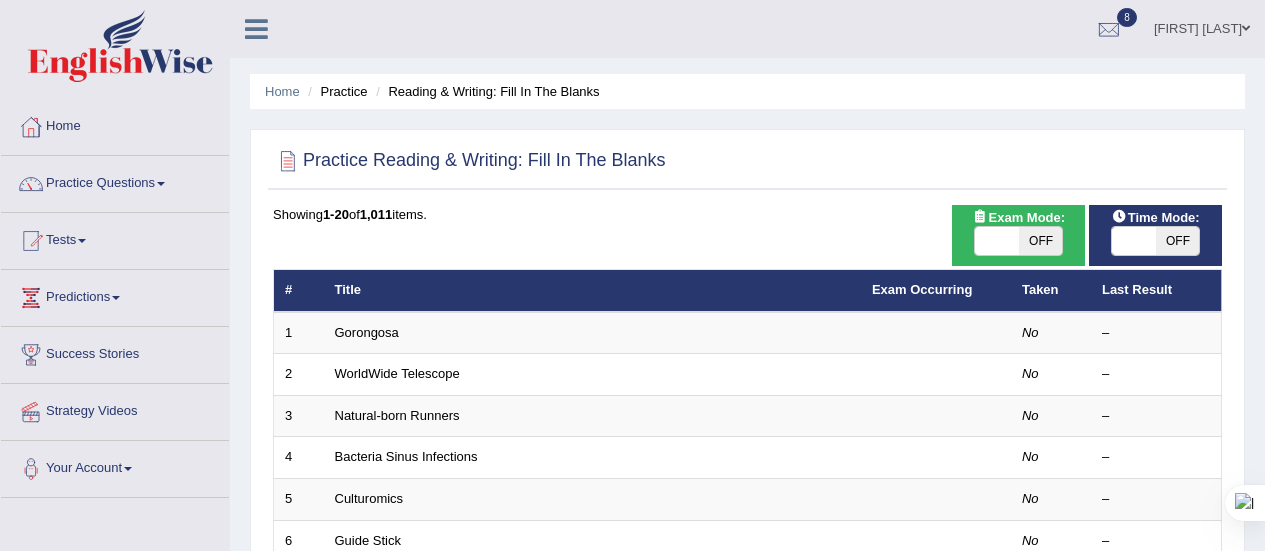 scroll, scrollTop: 0, scrollLeft: 0, axis: both 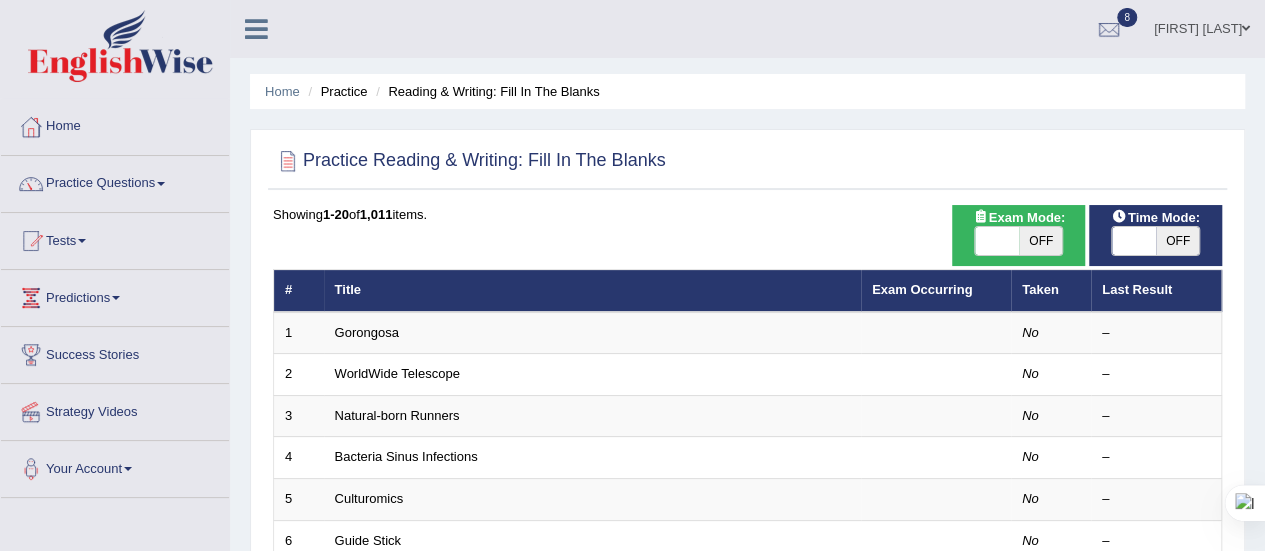 click on "OFF" at bounding box center [1041, 241] 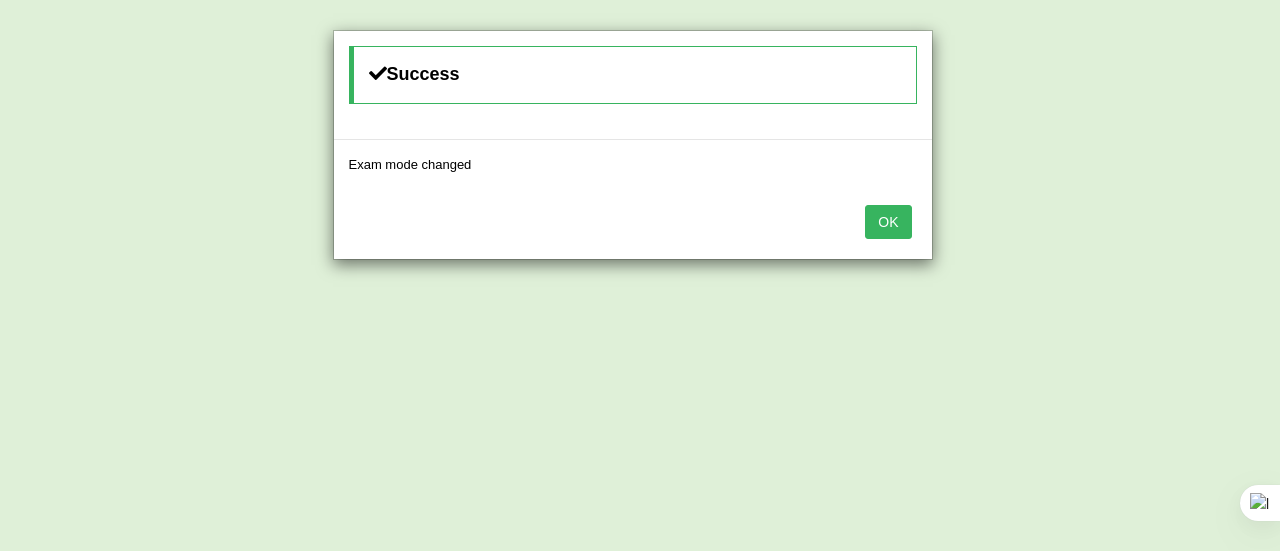 click on "OK" at bounding box center (888, 222) 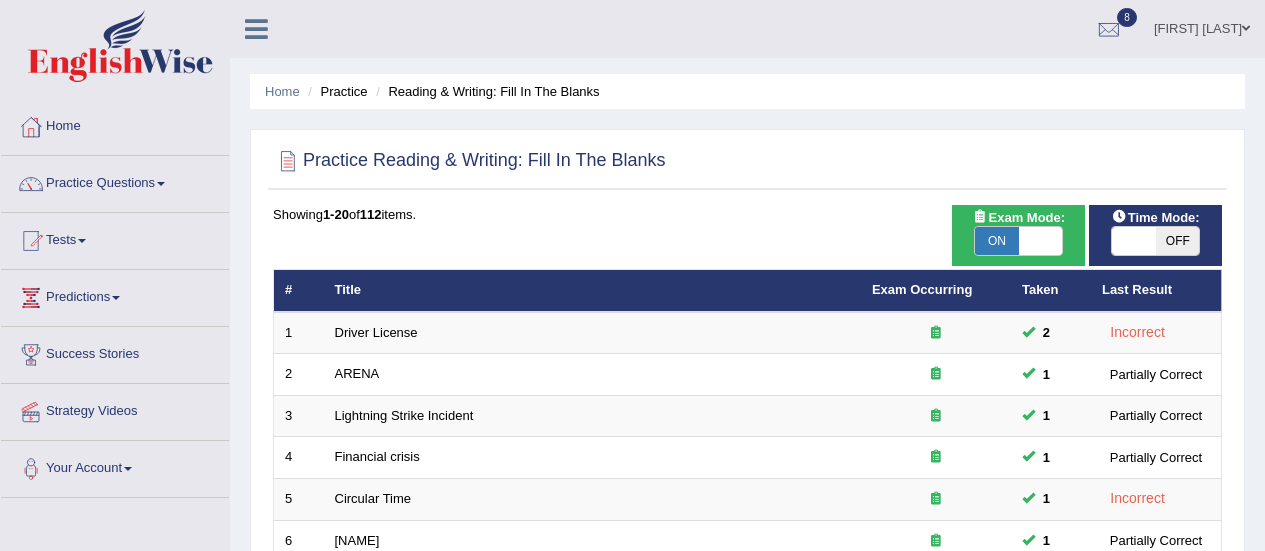 scroll, scrollTop: 0, scrollLeft: 0, axis: both 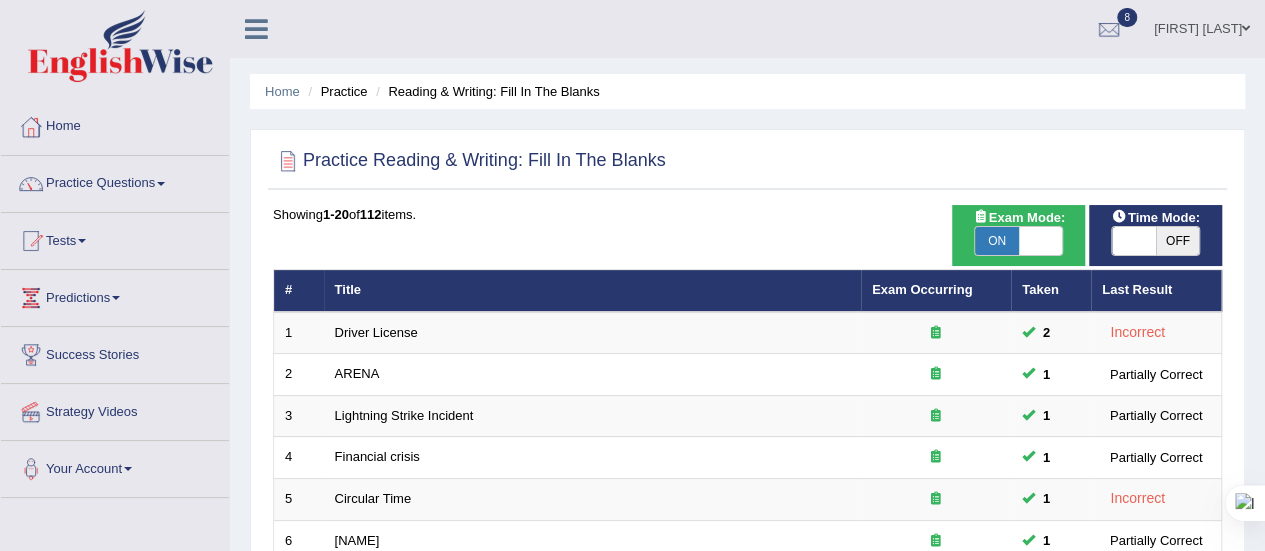 click on "OFF" at bounding box center [1178, 241] 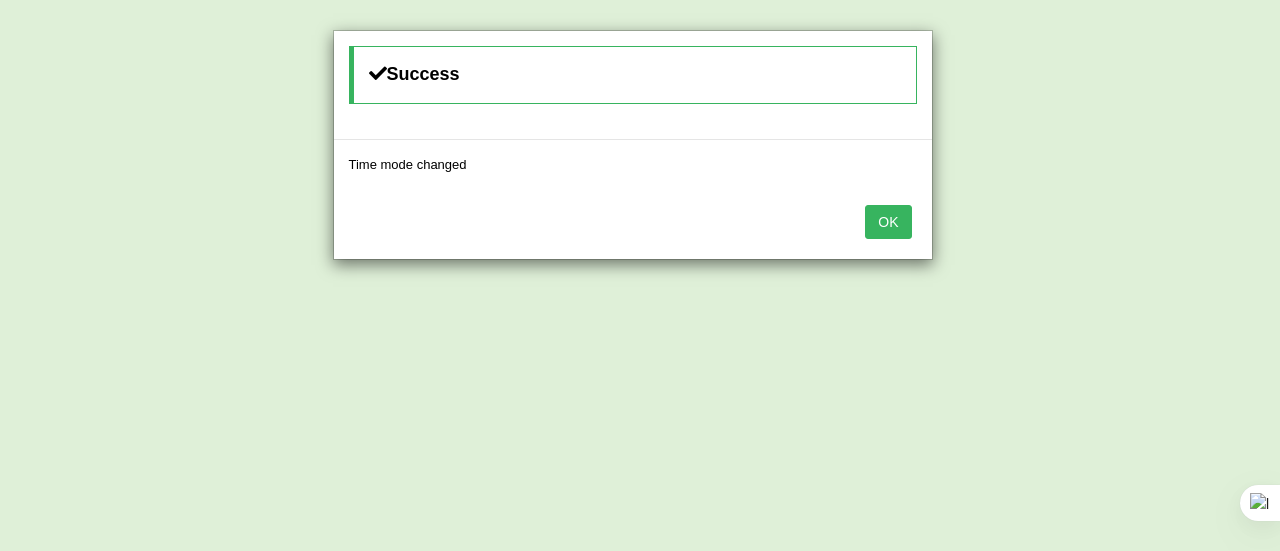 click on "OK" at bounding box center (888, 222) 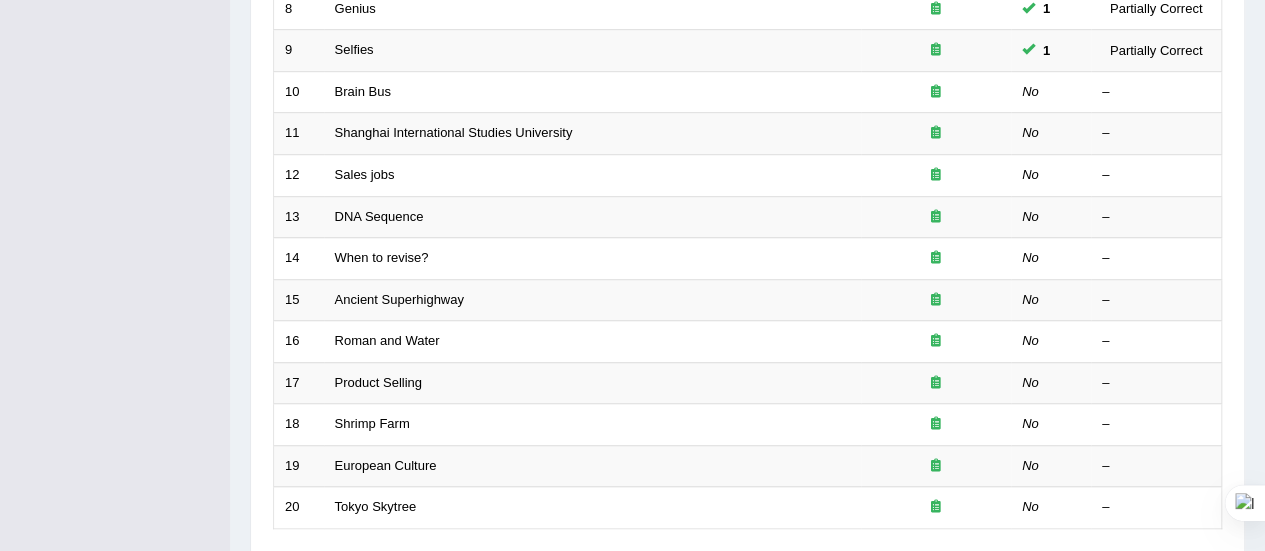 scroll, scrollTop: 618, scrollLeft: 0, axis: vertical 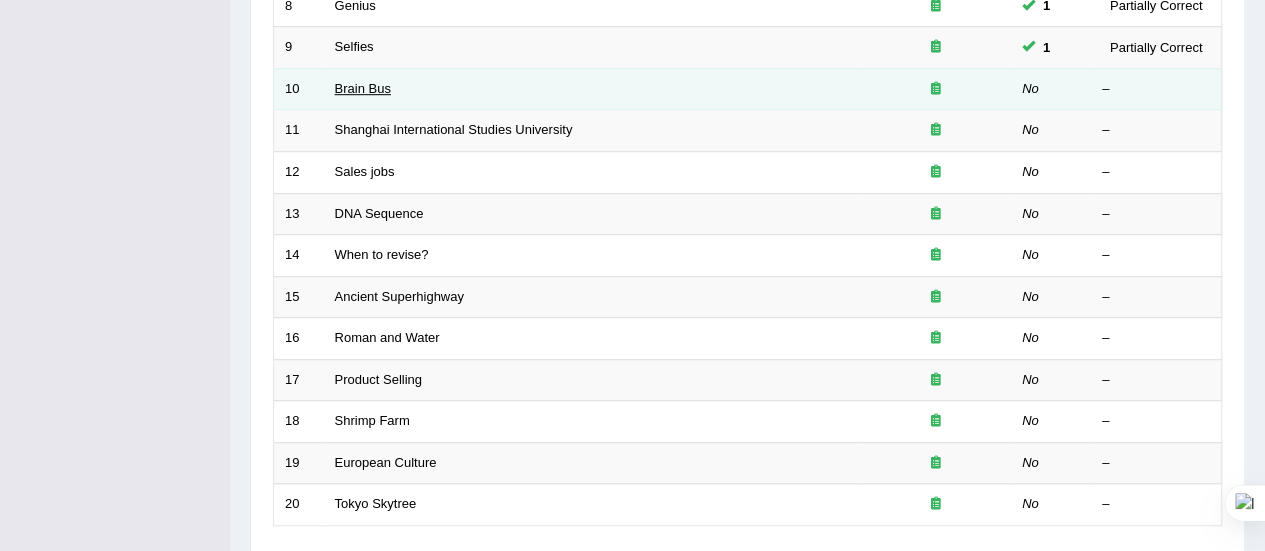 click on "Brain Bus" at bounding box center (363, 88) 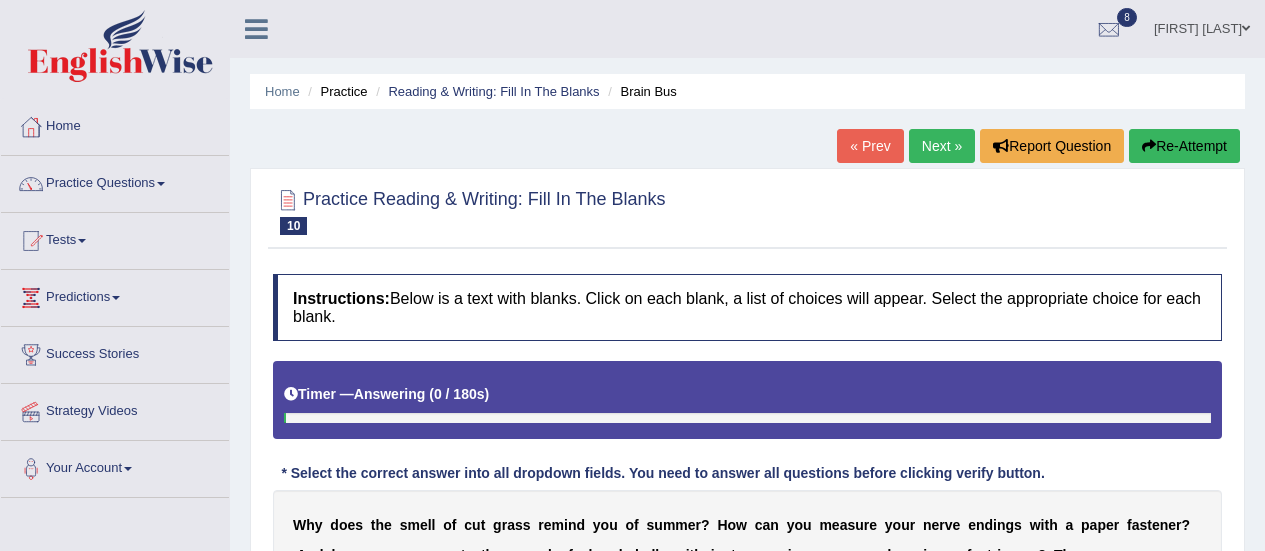 scroll, scrollTop: 0, scrollLeft: 0, axis: both 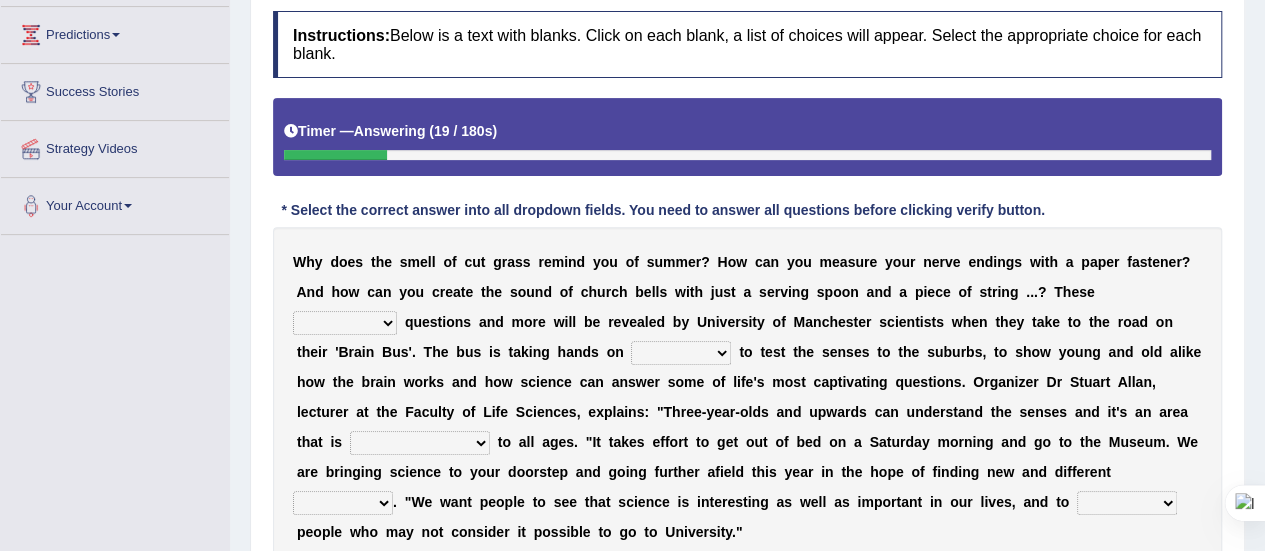click on "fascinating unattended gratuitous underlying" at bounding box center (345, 323) 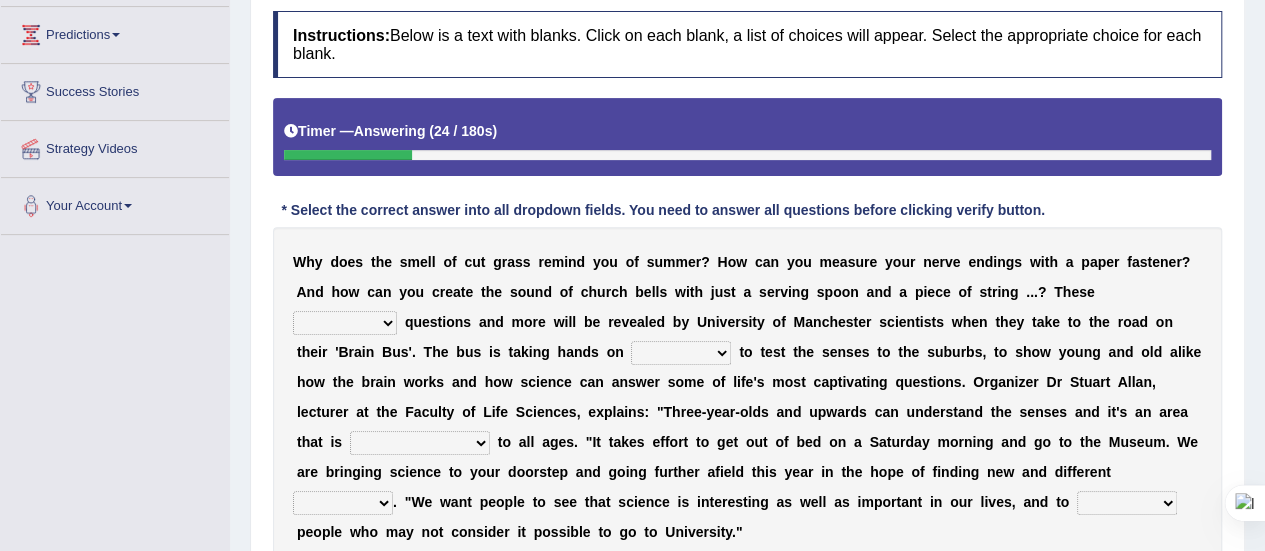 select on "fascinating" 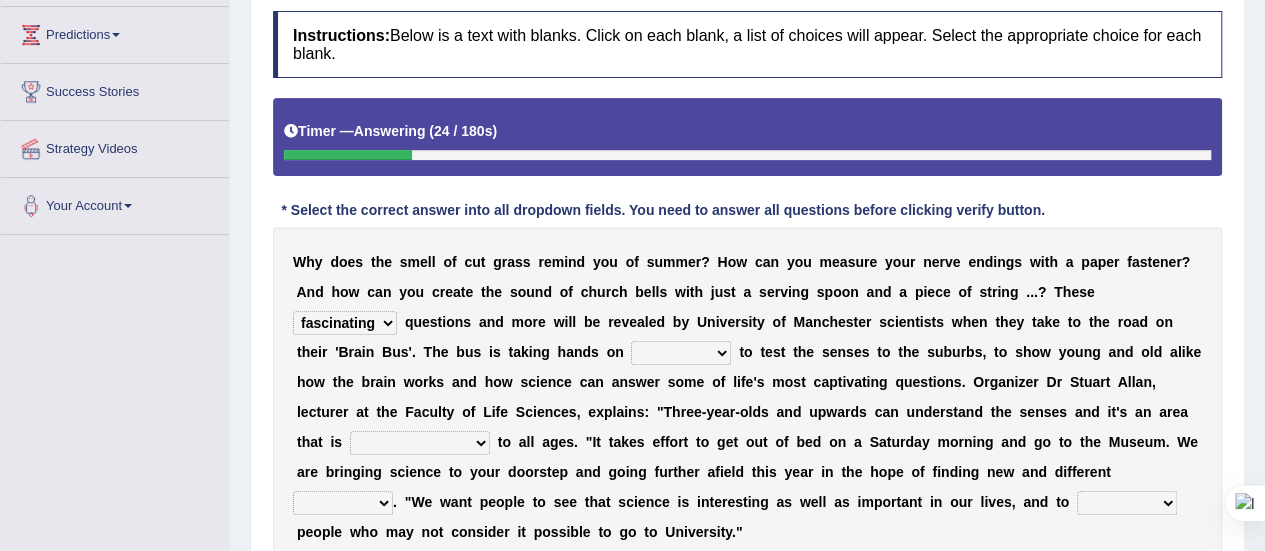 click on "fascinating unattended gratuitous underlying" at bounding box center (345, 323) 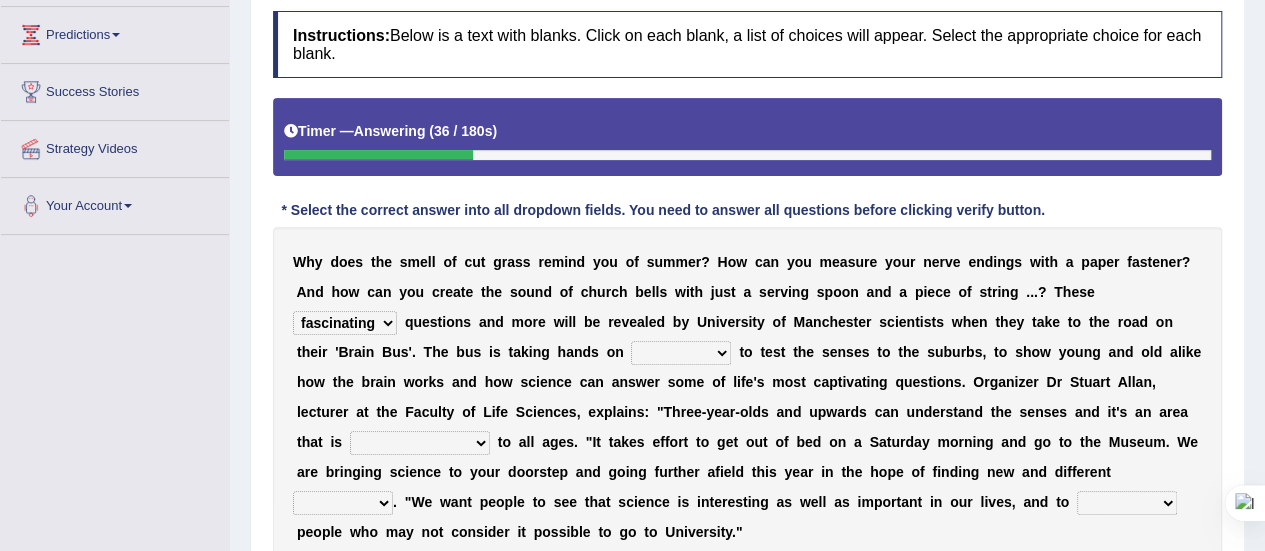 click on "activities mages facets revenues" at bounding box center [681, 353] 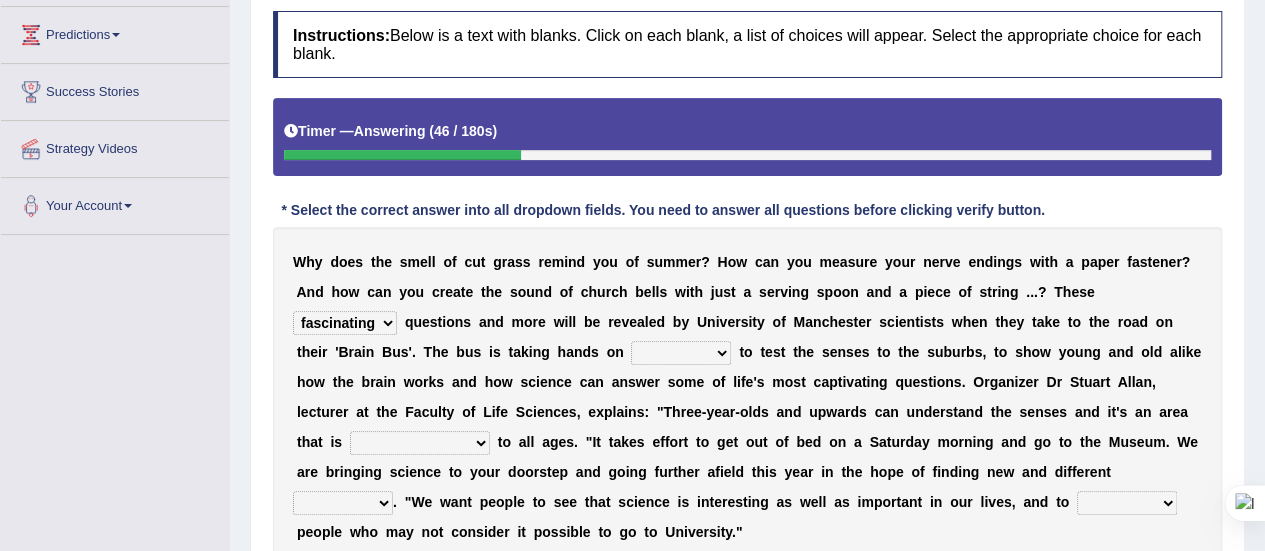select on "activities" 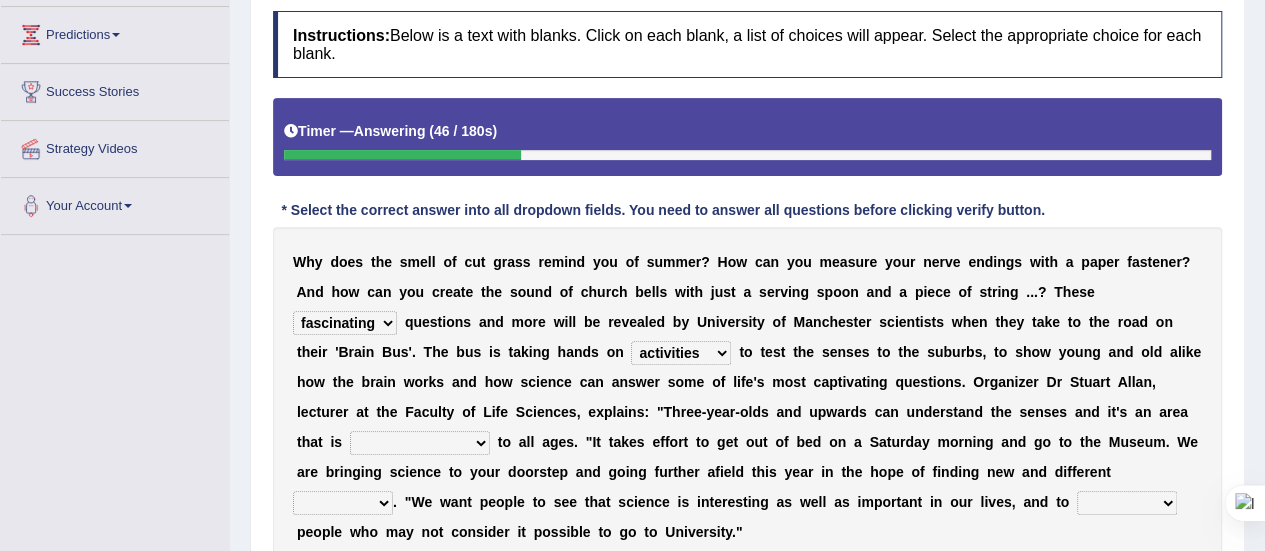 click on "activities mages facets revenues" at bounding box center [681, 353] 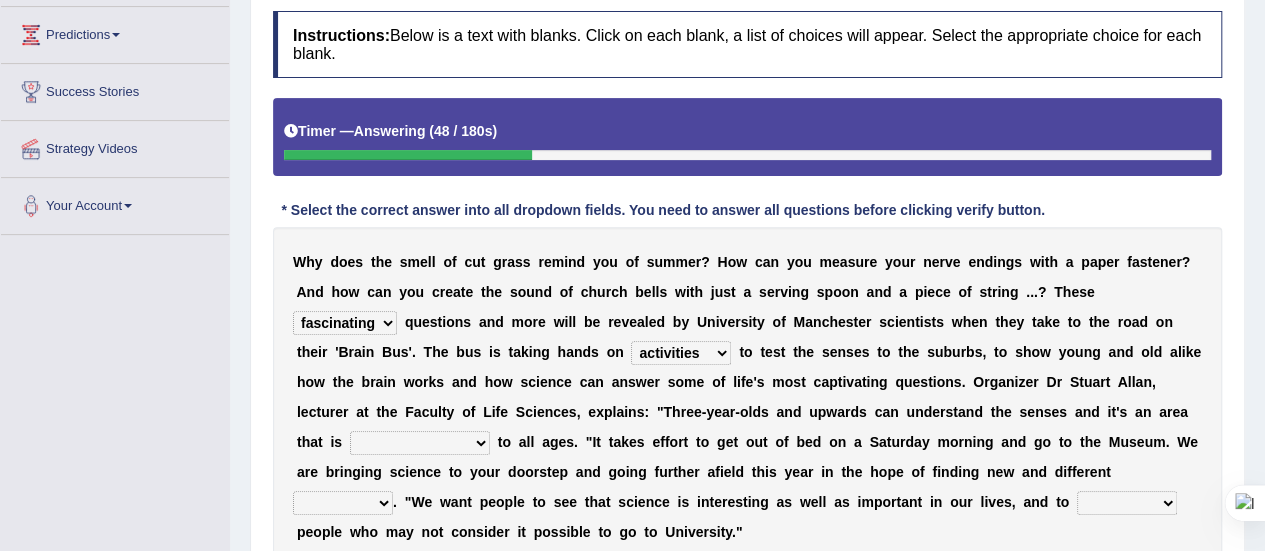 scroll, scrollTop: 348, scrollLeft: 0, axis: vertical 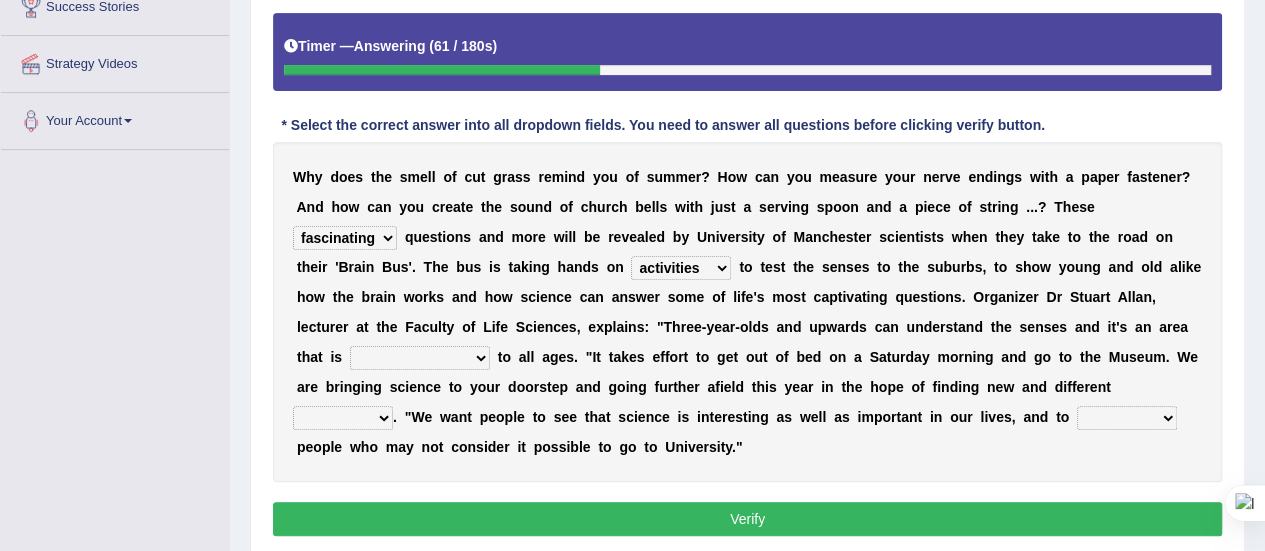click on "misleading disproportionate intriguing proximal" at bounding box center [420, 358] 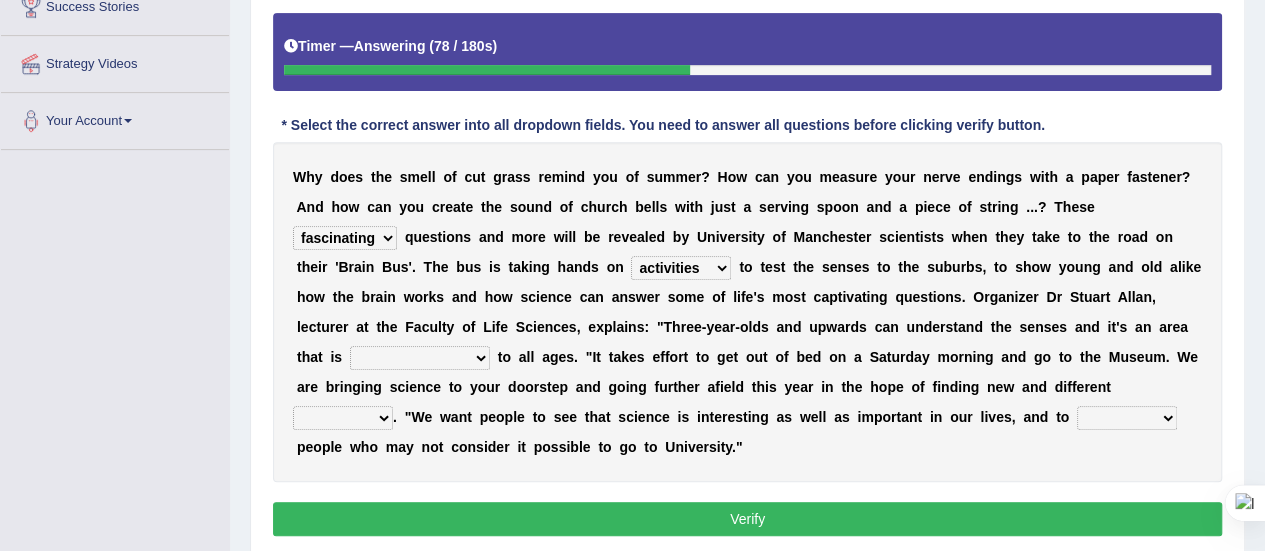 select on "proximal" 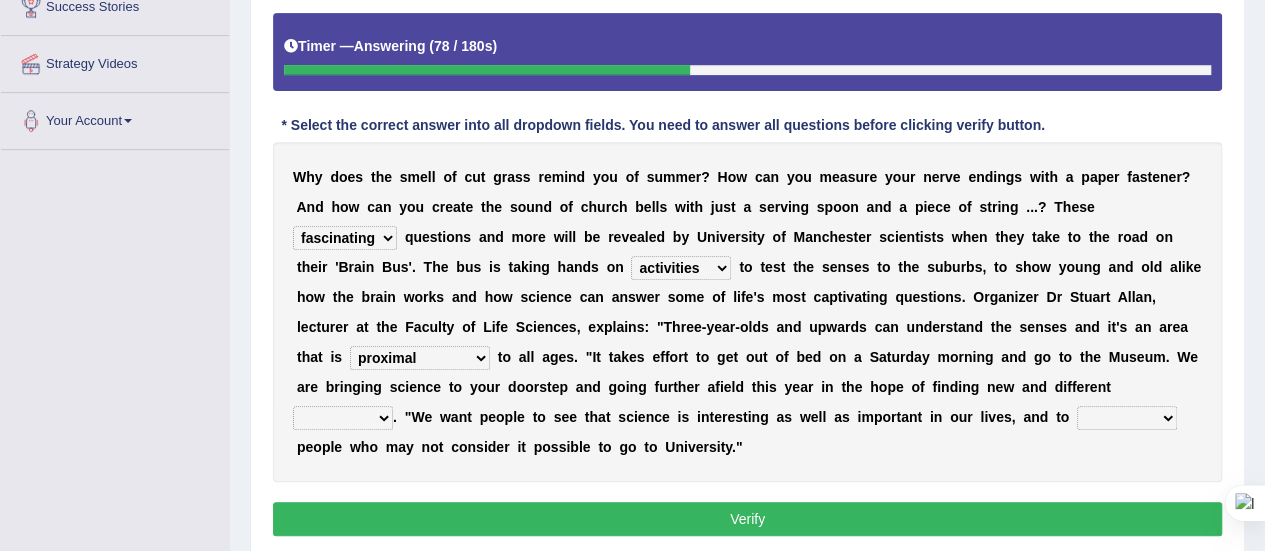 click on "misleading disproportionate intriguing proximal" at bounding box center [420, 358] 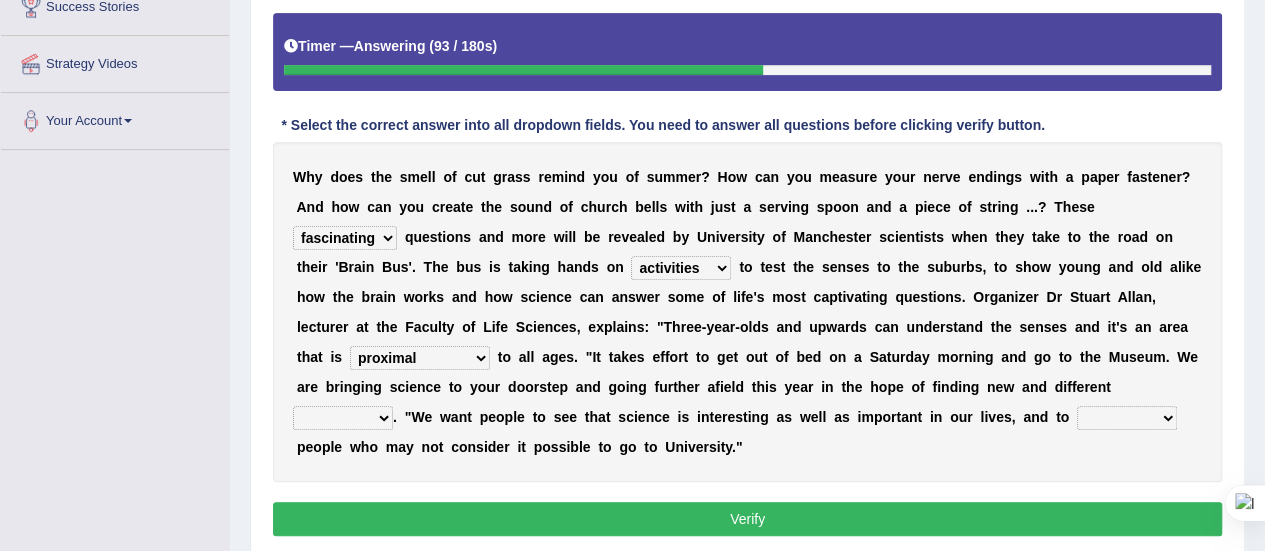 click on "groups mobs auditors audiences" at bounding box center (343, 418) 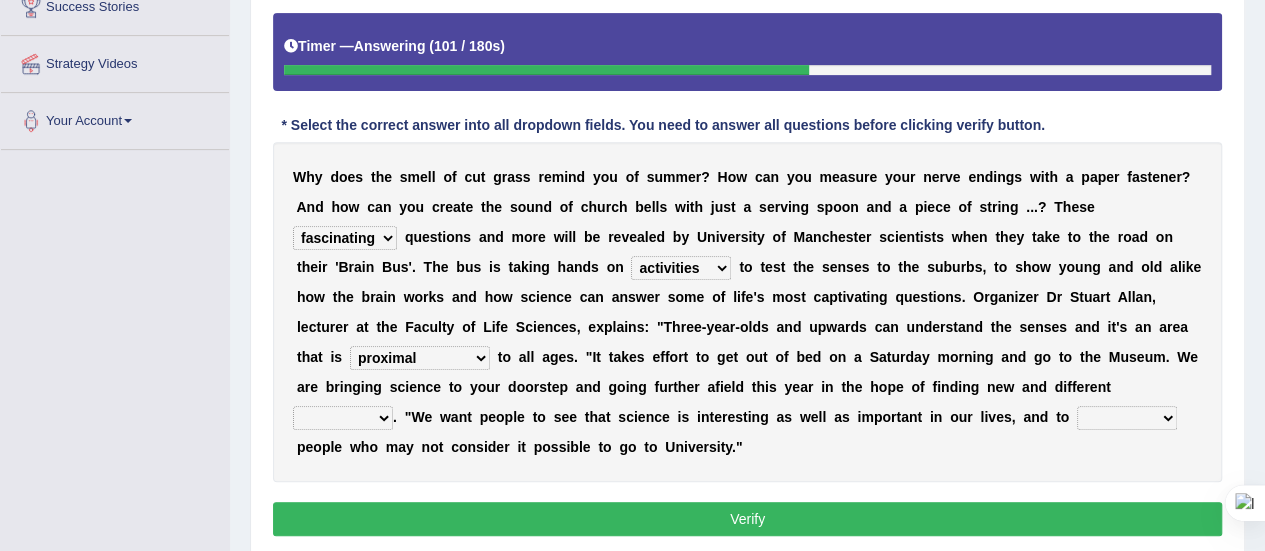 select on "mobs" 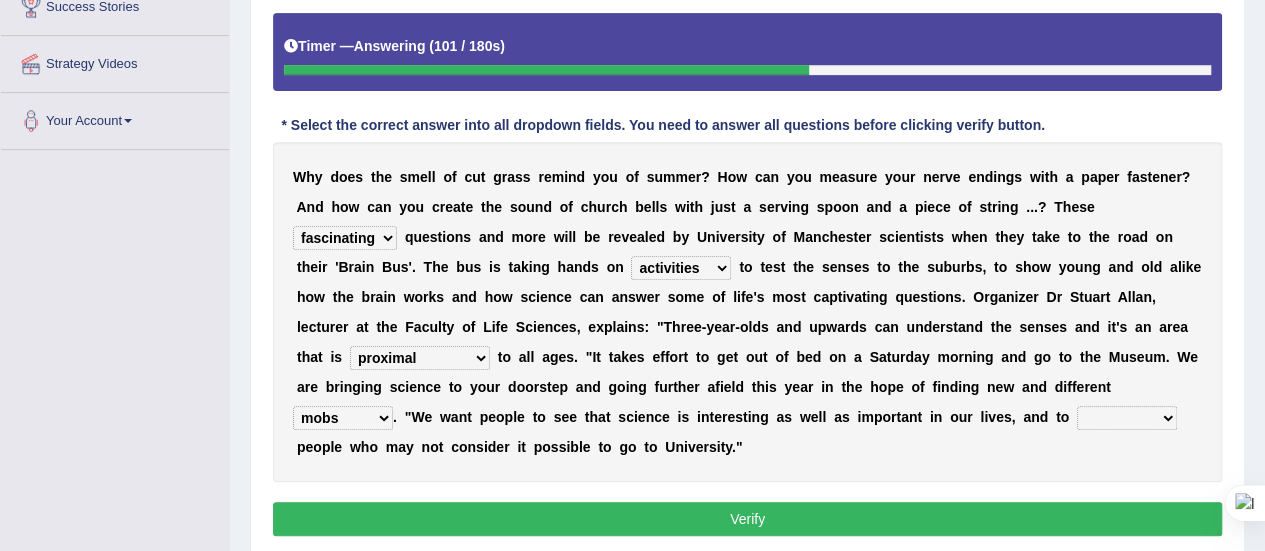 click on "groups mobs auditors audiences" at bounding box center (343, 418) 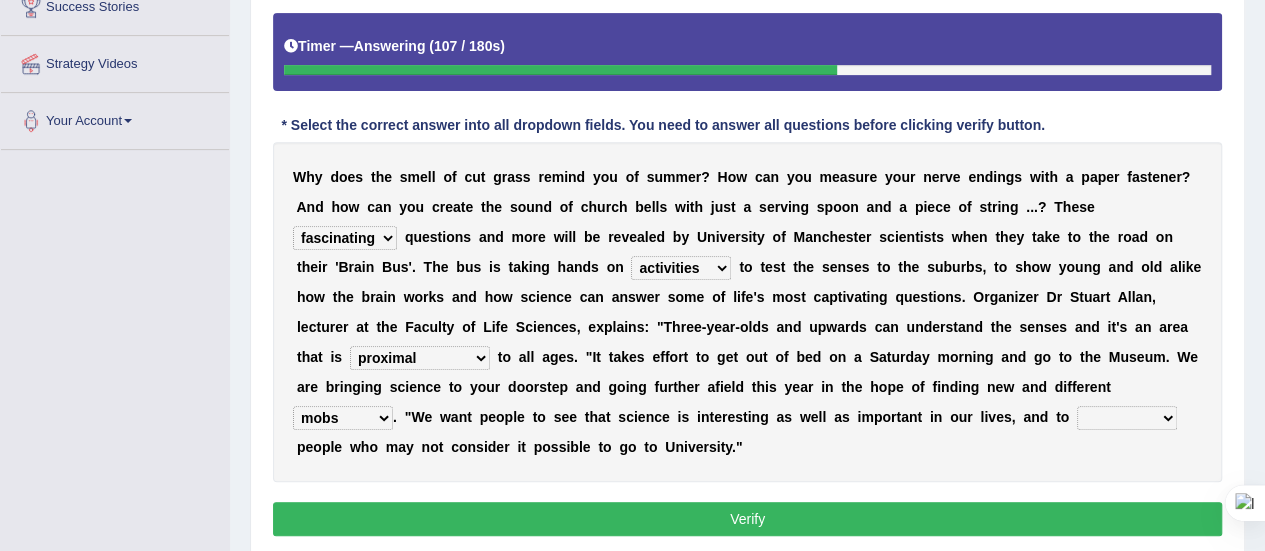 click on "force plead credit encourage" at bounding box center (1127, 418) 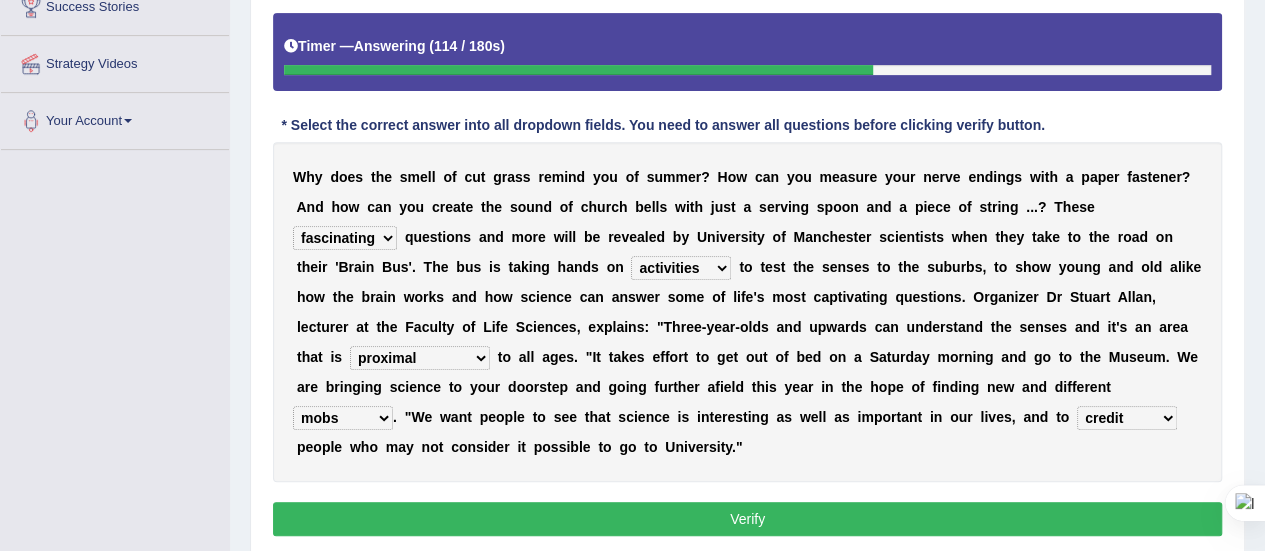 click on "force plead credit encourage" at bounding box center (1127, 418) 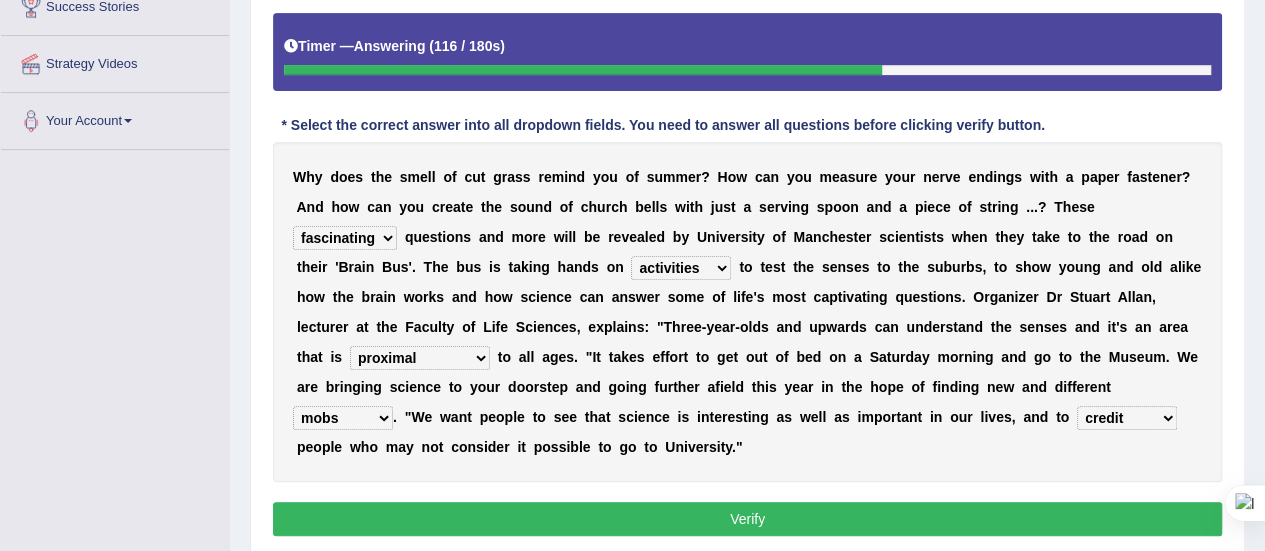 click on "force plead credit encourage" at bounding box center [1127, 418] 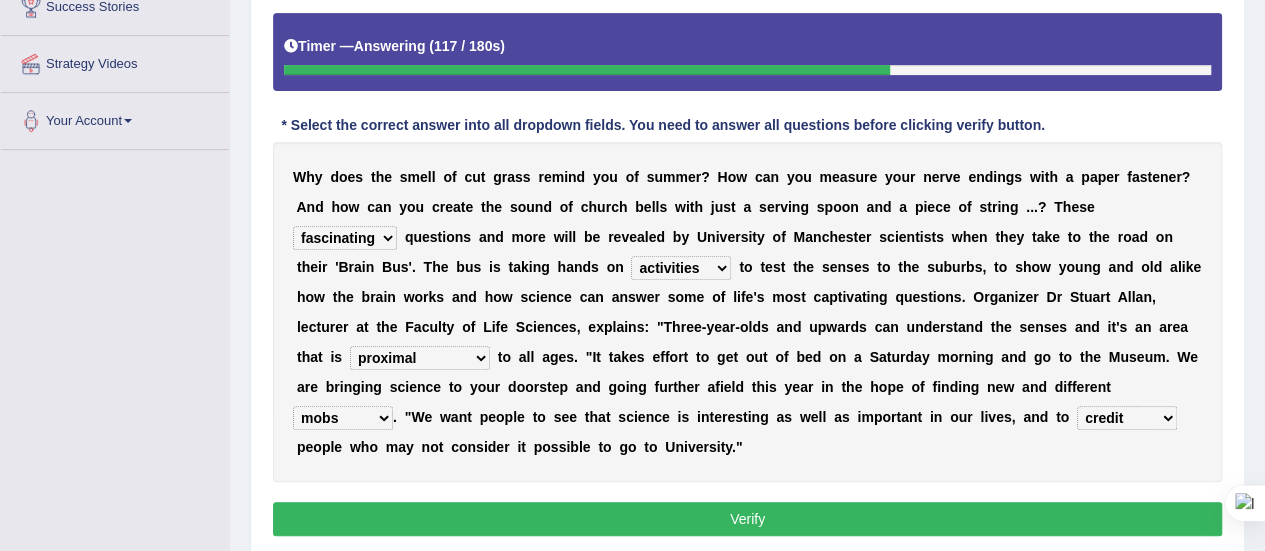 select on "encourage" 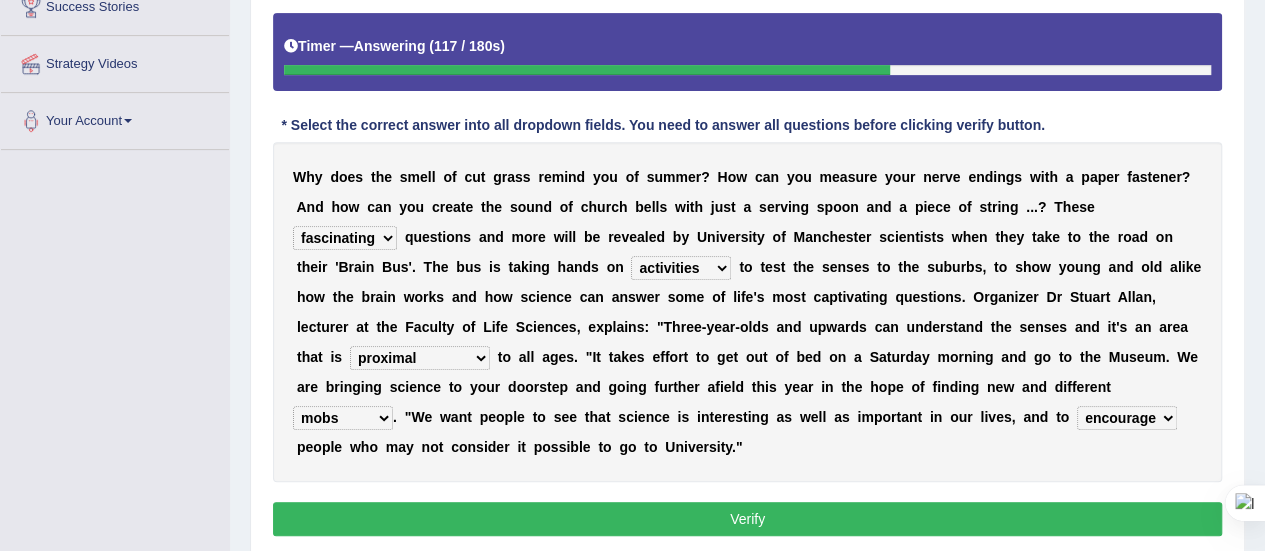 click on "force plead credit encourage" at bounding box center (1127, 418) 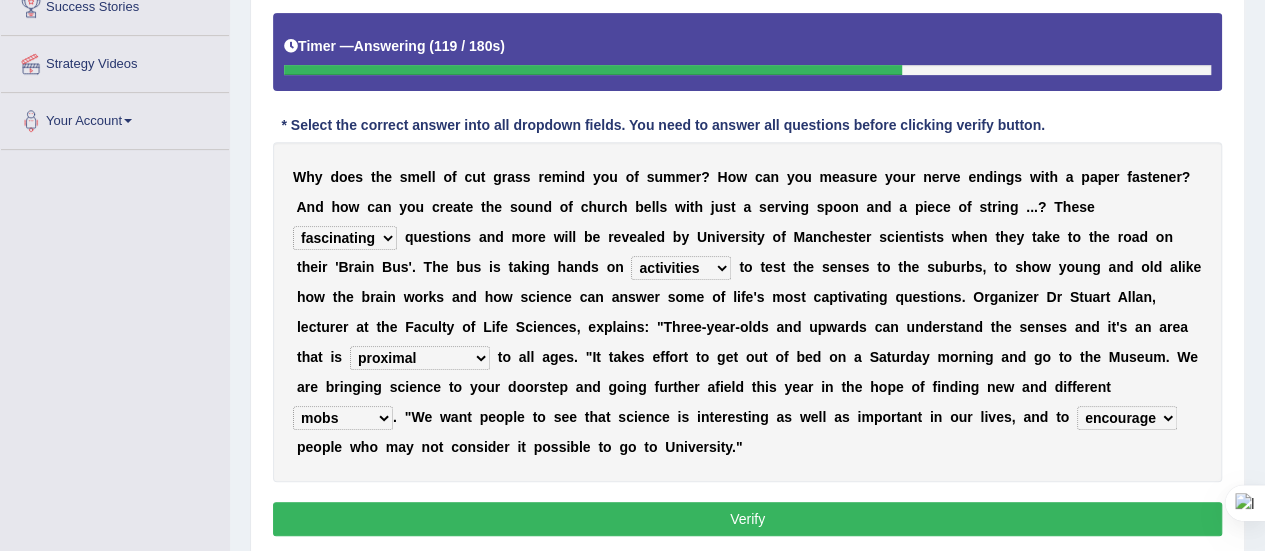 click on "groups mobs auditors audiences" at bounding box center (343, 418) 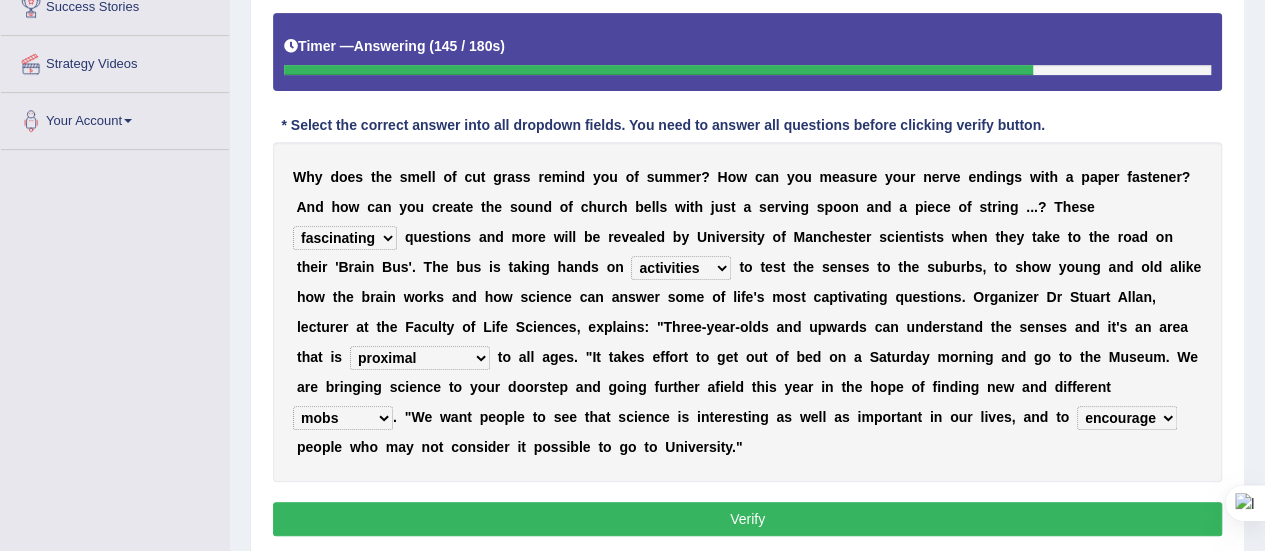 click on "W h y    d o e s    t h e    s m e l l    o f    c u t    g r a s s    r e m i n d    y o u    o f    s u m m e r ?    H o w    c a n    y o u    m e a s u r e    y o u r    n e r v e    e n d i n g s    w i t h    a    p a p e r    f a s t e n e r ?    A n d    h o w    c a n    y o u    c r e a t e    t h e    s o u n d    o f    c h u r c h    b e l l s    w i t h    j u s t    a    s e r v i n g    s p o o n    a n d    a    p i e c e    o f    s t r i n g    . . . ?    T h e s e    fascinating unattended gratuitous underlying    q u e s t i o n s    a n d    m o r e    w i l l    b e    r e v e a l e d    b y    U n i v e r s i t y    o f    M a n c h e s t e r    s c i e n t i s t s    w h e n    t h e y    t a k e    t o    t h e    r o a d    o n    t h e i r    ' B r a i n    B u s ' .    T h e    b u s    i s    t a k i n g    h a n d s    o n    activities mages facets revenues    t o    t e s t    t h e    s e n s e s" at bounding box center (747, 312) 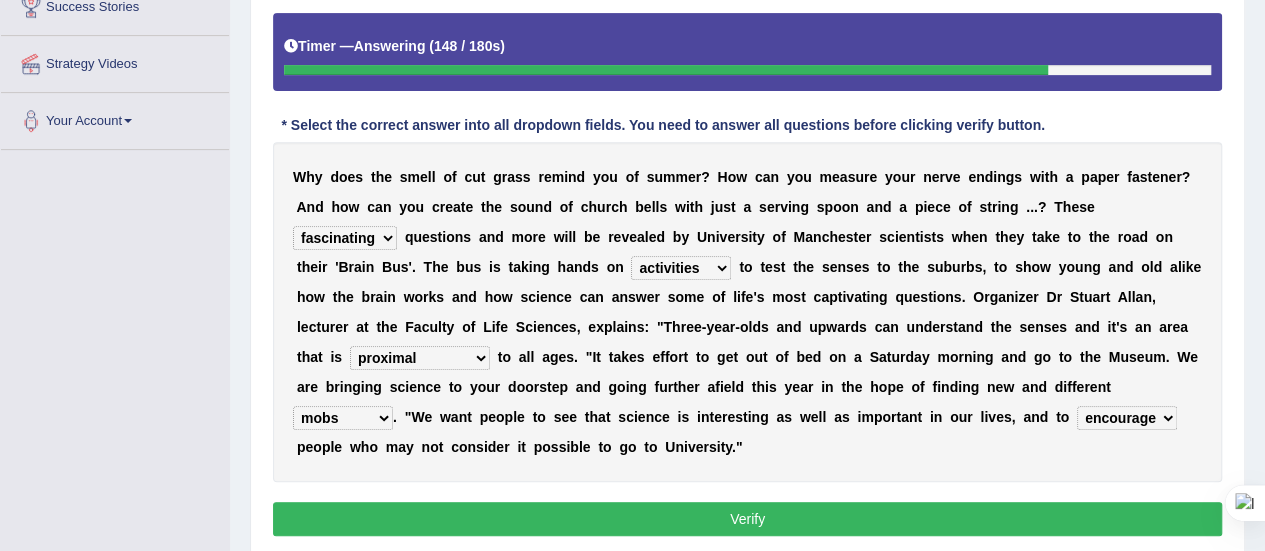 click on "Verify" at bounding box center (747, 519) 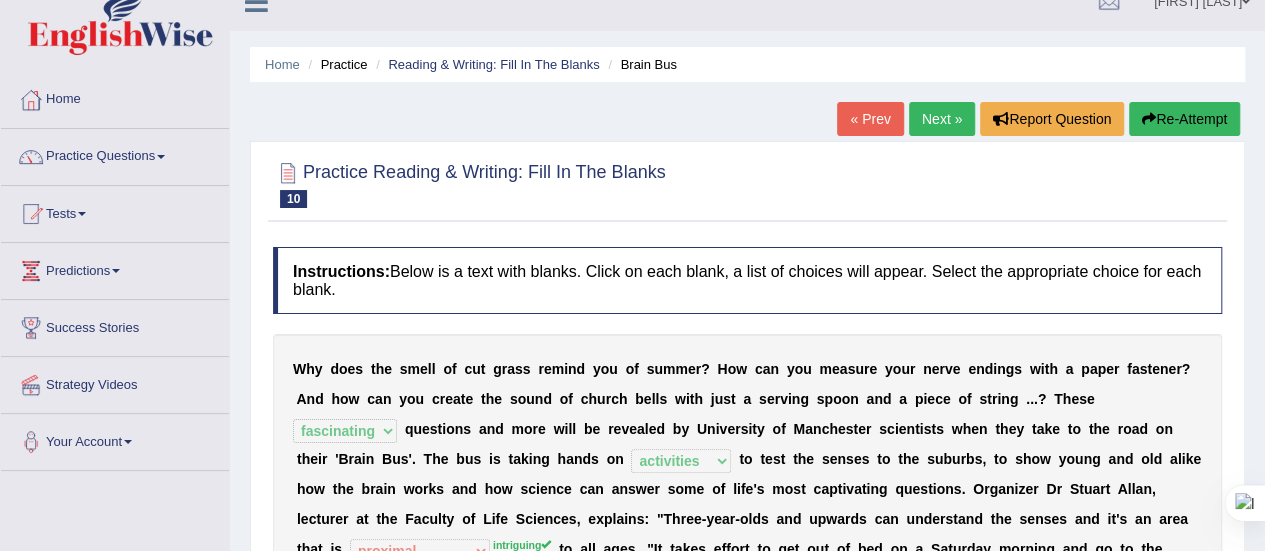 scroll, scrollTop: 0, scrollLeft: 0, axis: both 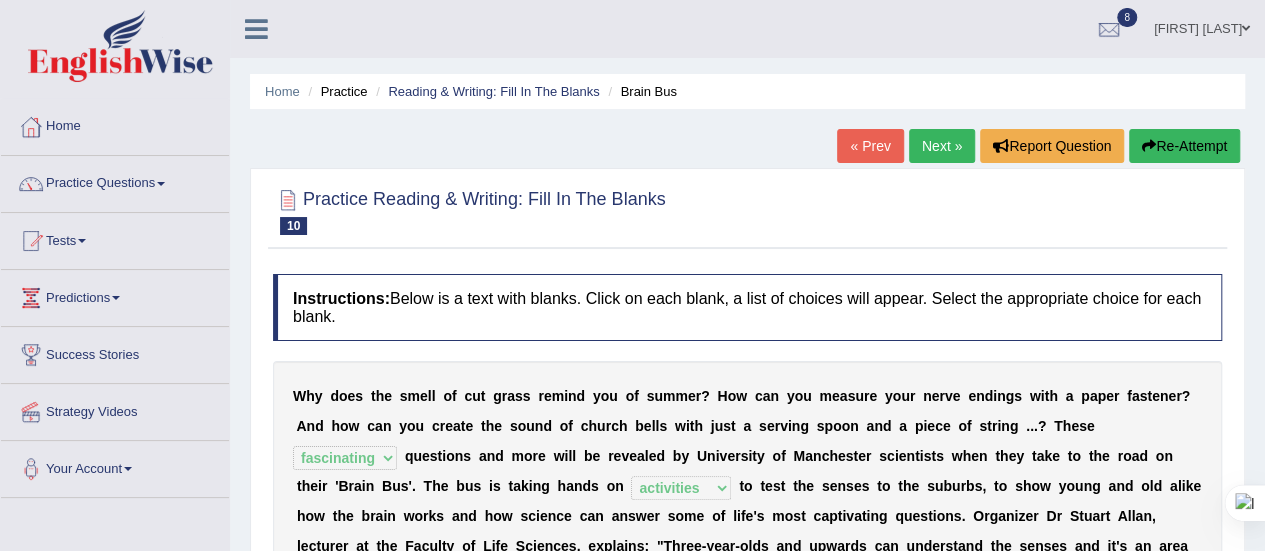 click on "Next »" at bounding box center [942, 146] 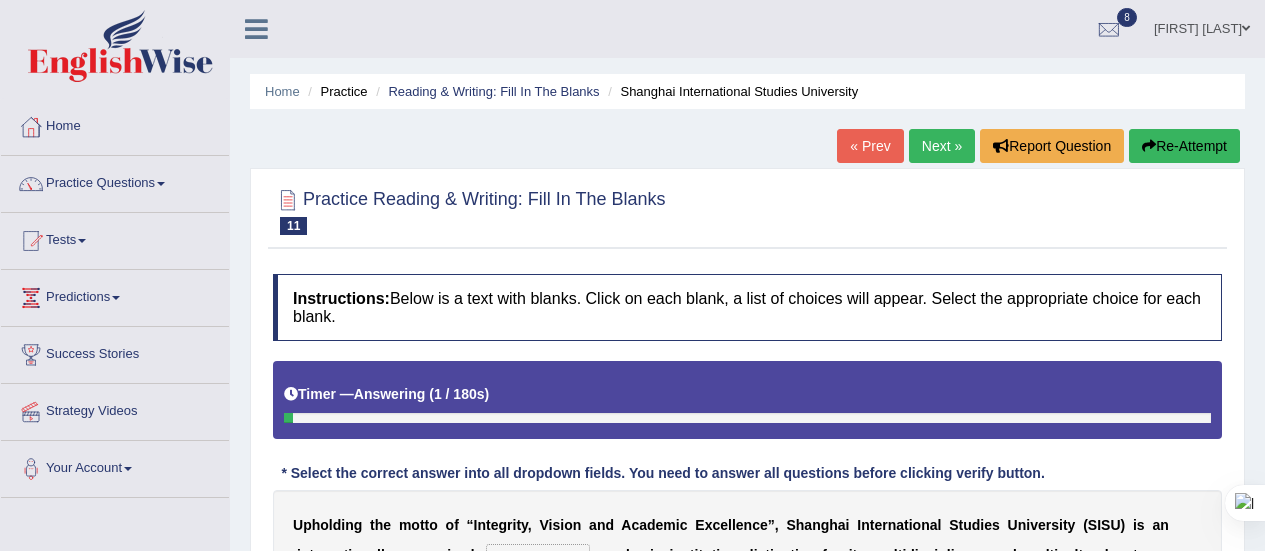 scroll, scrollTop: 308, scrollLeft: 0, axis: vertical 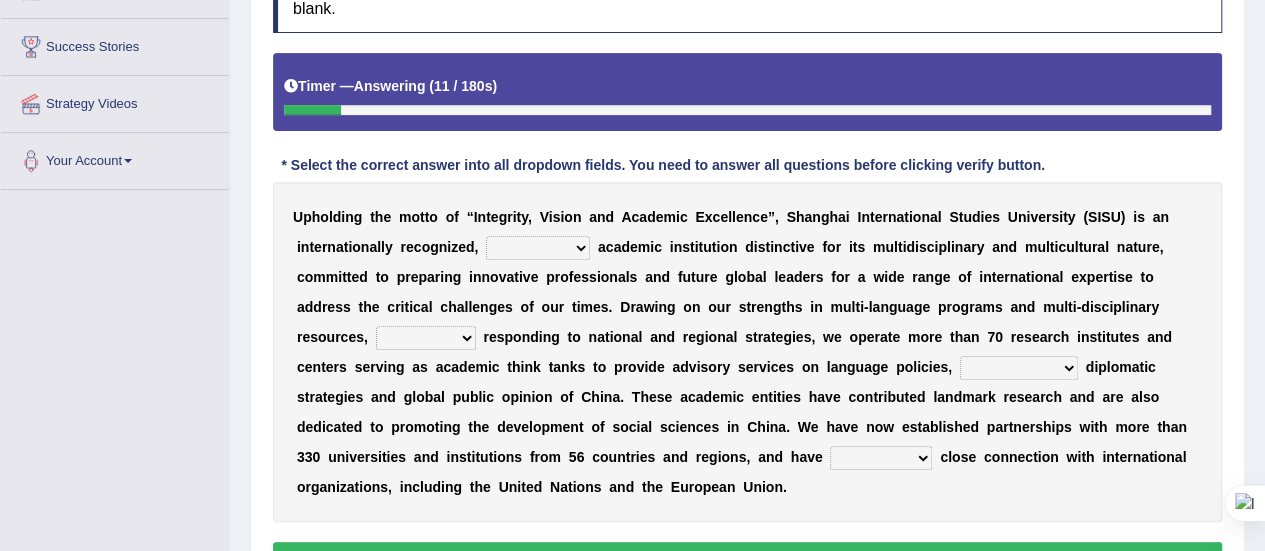 click on "universal amiable dishonest prestigious" at bounding box center (538, 248) 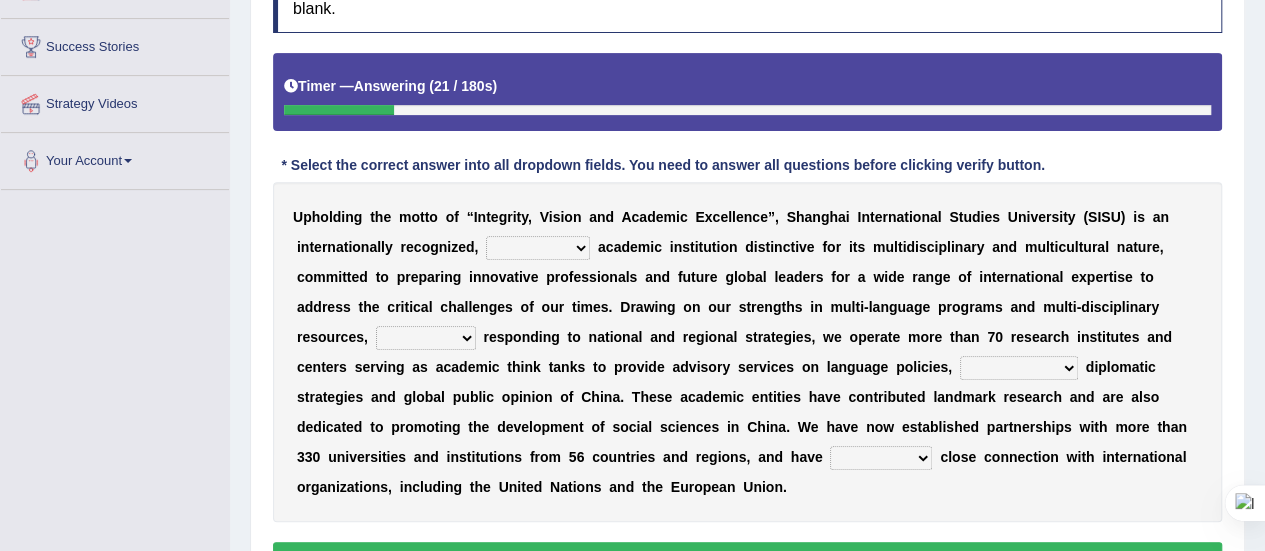 select on "prestigious" 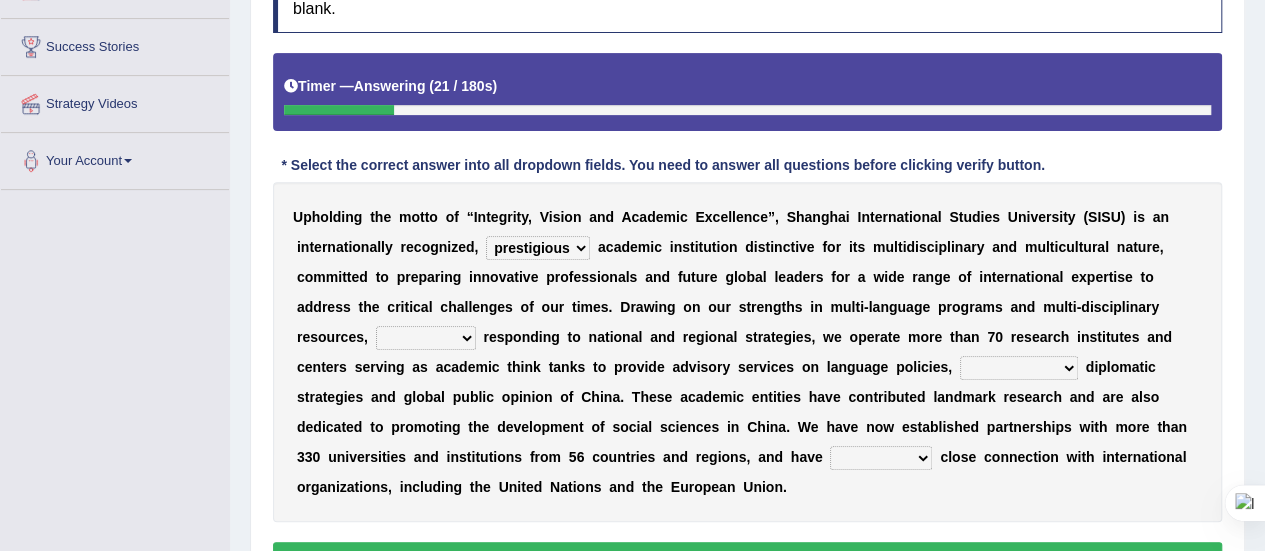 click on "universal amiable dishonest prestigious" at bounding box center [538, 248] 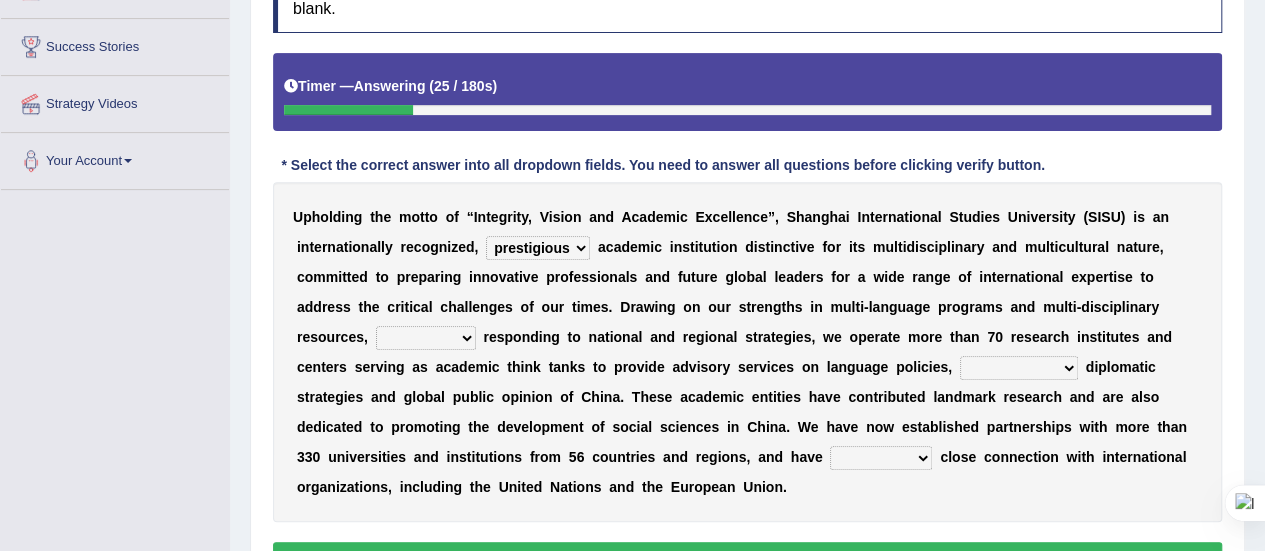 click on "of as with while" at bounding box center (426, 338) 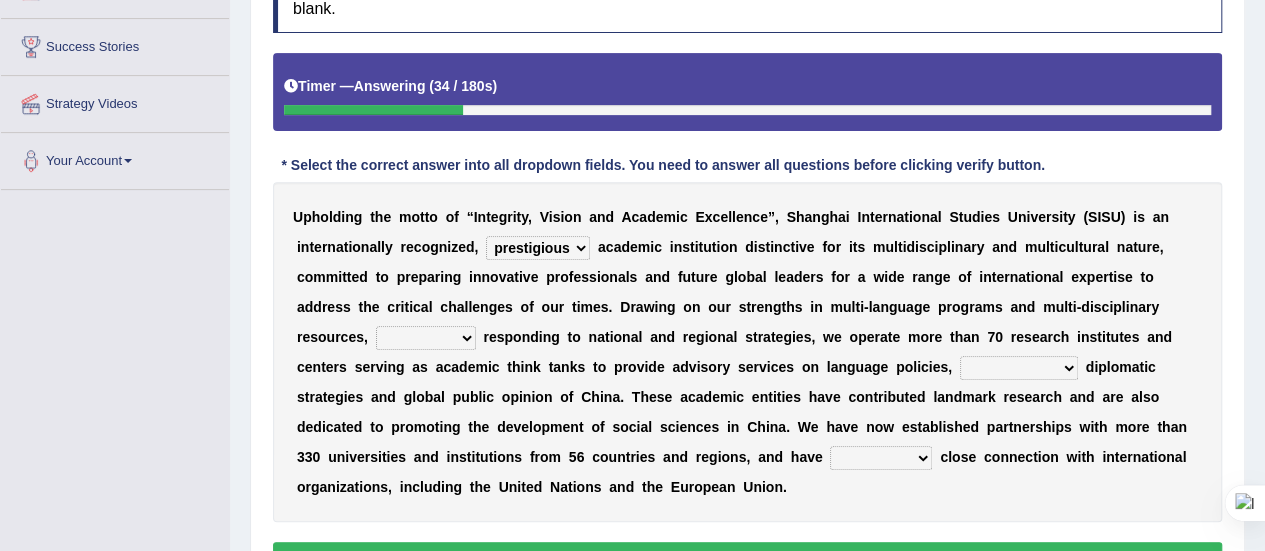 select on "while" 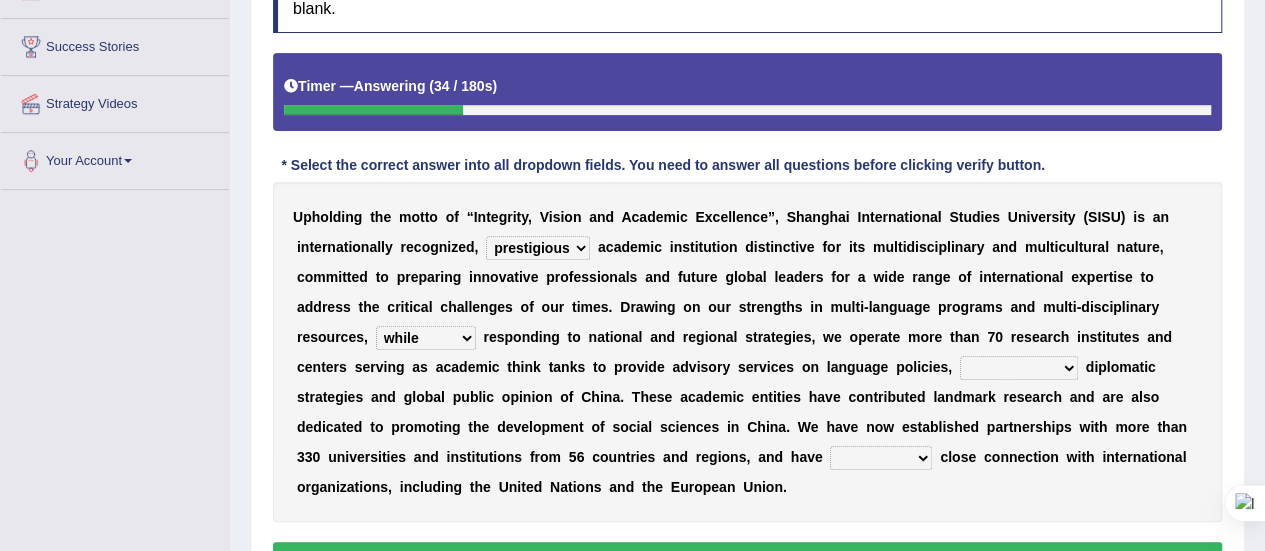 click on "of as with while" at bounding box center (426, 338) 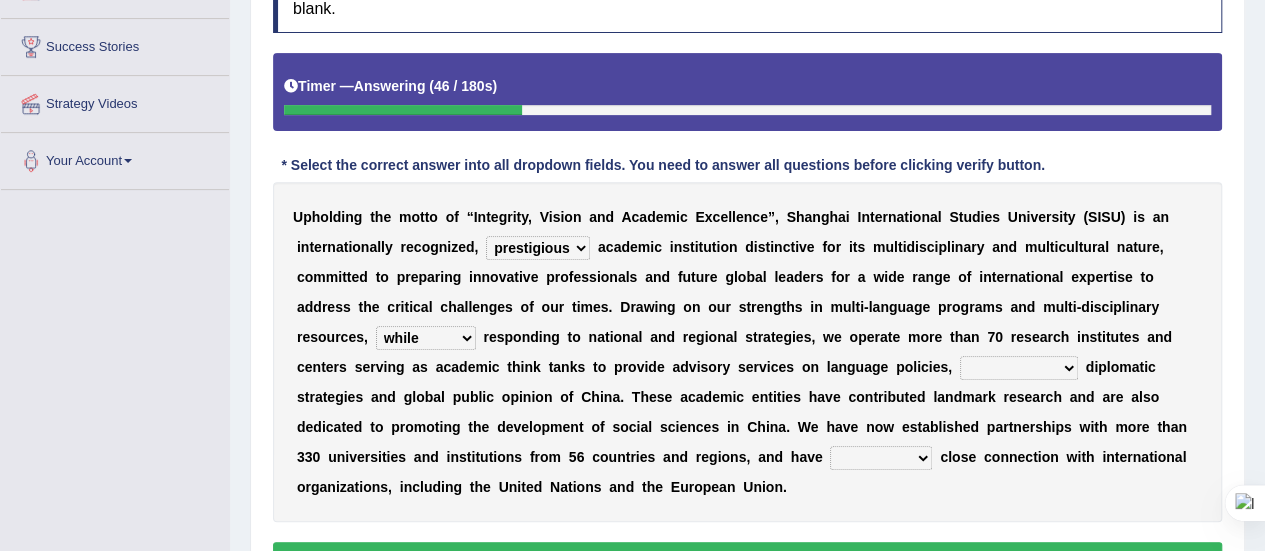 click on "city's country's university's province's" at bounding box center [1019, 368] 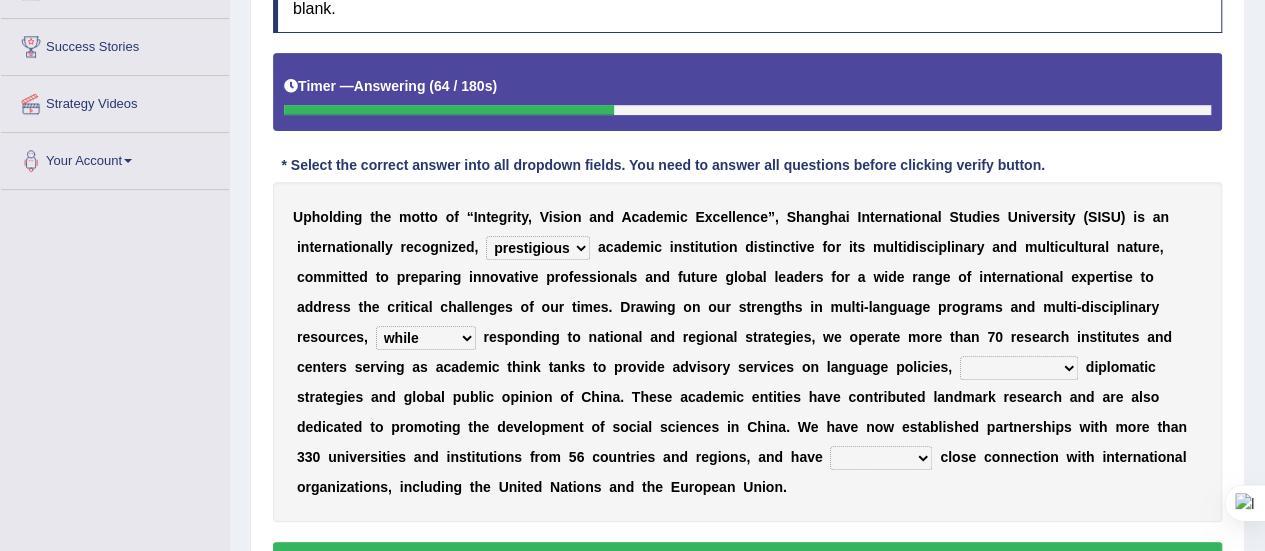 select on "university's" 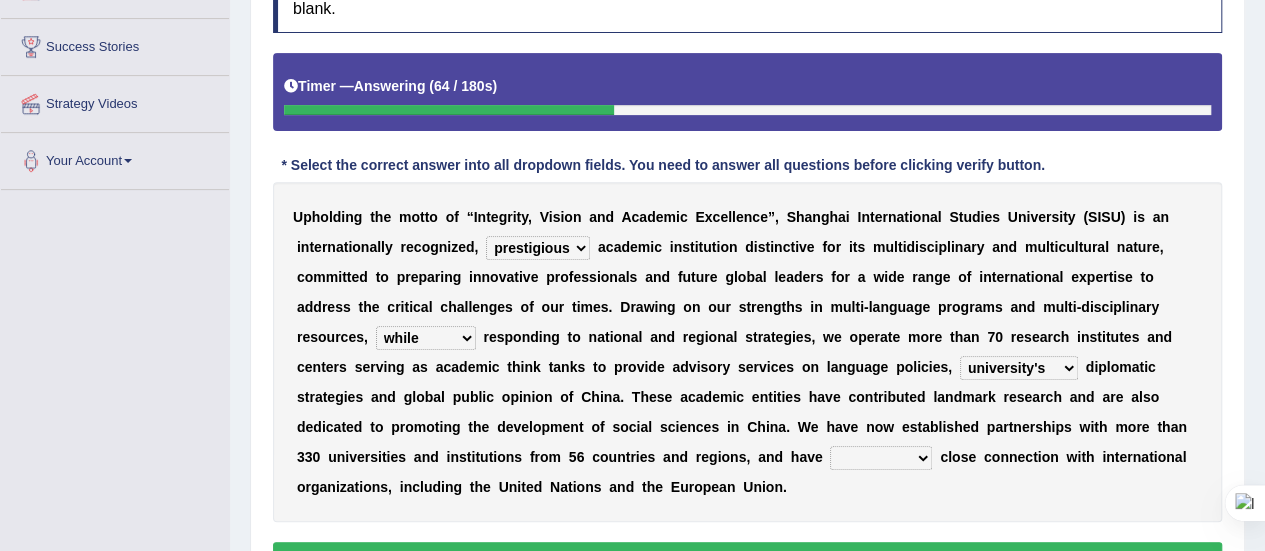 click on "city's country's university's province's" at bounding box center (1019, 368) 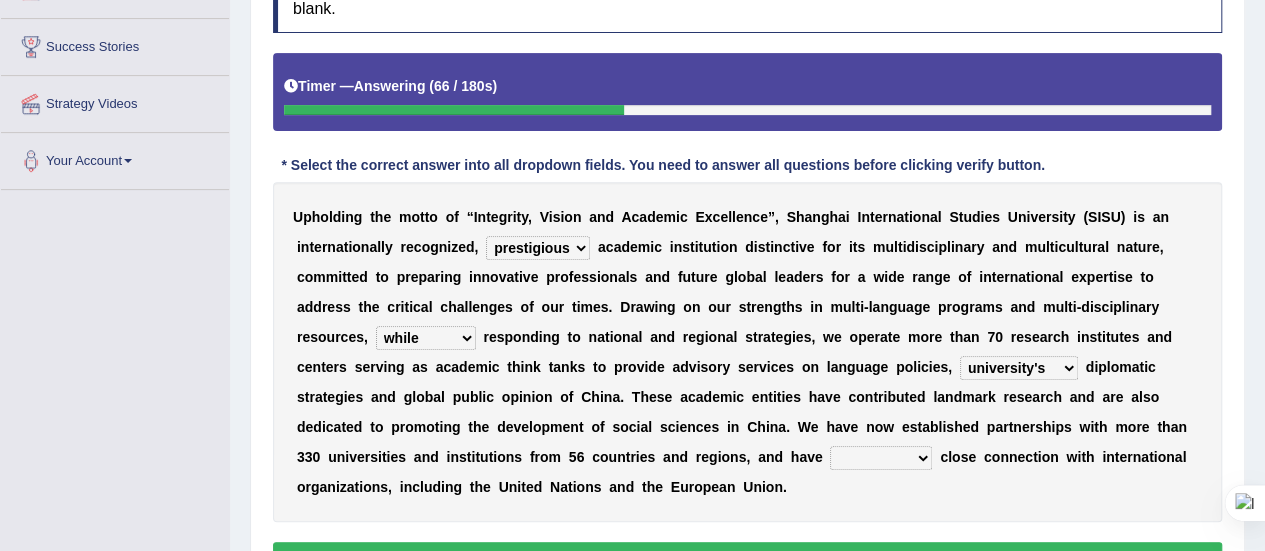 click on "city's country's university's province's" at bounding box center [1019, 368] 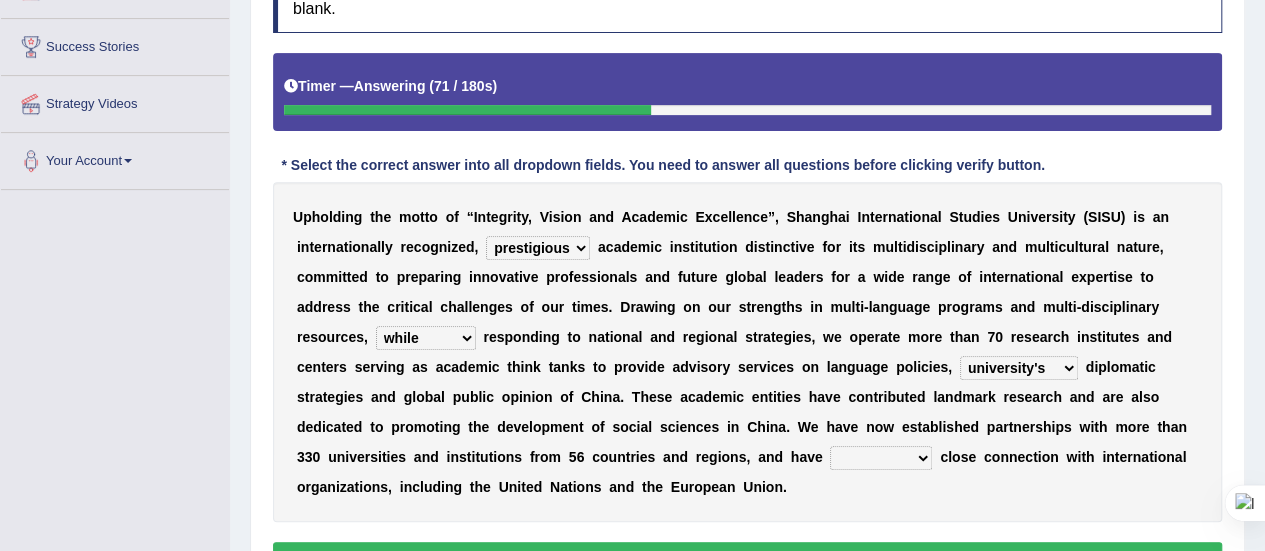 click on "U p h o l d i n g    t h e    m o t t o    o f    “ I n t e g r i t y ,    V i s i o n    a n d    A c a d e m i c    E x c e l l e n c e ” ,    S h a n g h a i    I n t e r n a t i o n a l    S t u d i e s    U n i v e r s i t y    ( S I S U )    i s    a n    i n t e r n a t i o n a l l y    r e c o g n i z e d ,    universal amiable dishonest prestigious    a c a d e m i c    i n s t i t u t i o n    d i s t i n c t i v e    f o r    i t s    m u l t i d i s c i p l i n a r y    a n d    m u l t i c u l t u r a l    n a t u r e ,    c o m m i t t e d    t o    p r e p a r i n g    i n n o v a t i v e    p r o f e s s i o n a l s    a n d    f u t u r e    g l o b a l    l e a d e r s    f o r    a    w i d e    r a n g e    o f    i n t e r n a t i o n a l    e x p e r t i s e    t o    a d d r e s s    t h e    c r i t i c a l    c h a l l e n g e s    o f    o u r    t i m e s .    D r a w i n g    o n    o u r    s t r e n g t h s    i n    m" at bounding box center [747, 352] 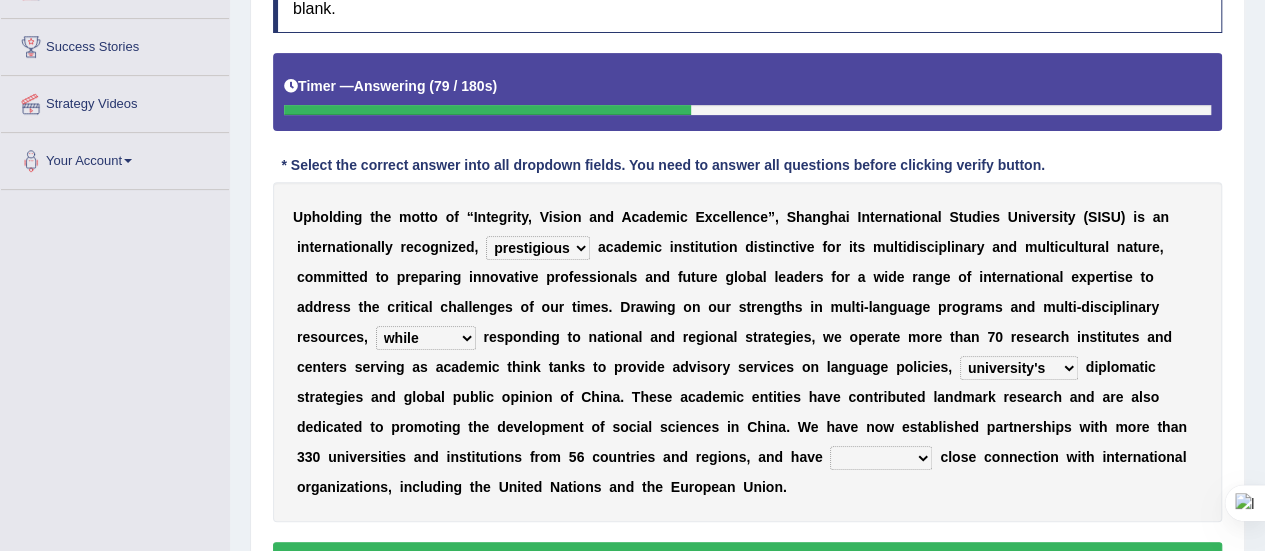 click on "maintained disarmed displaced revised" at bounding box center (881, 458) 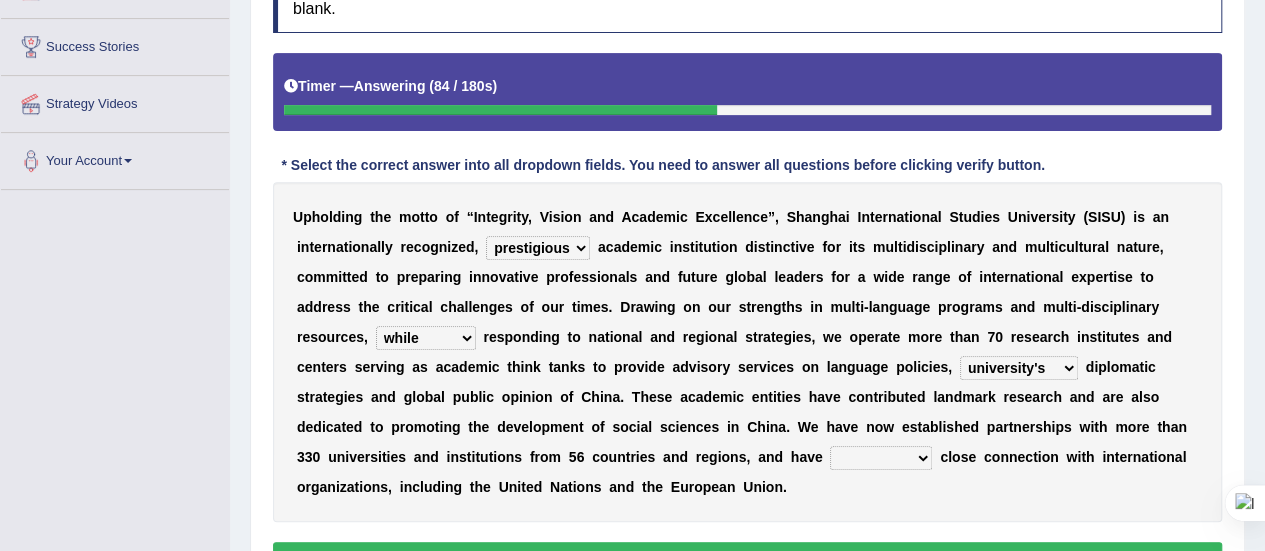 select on "maintained" 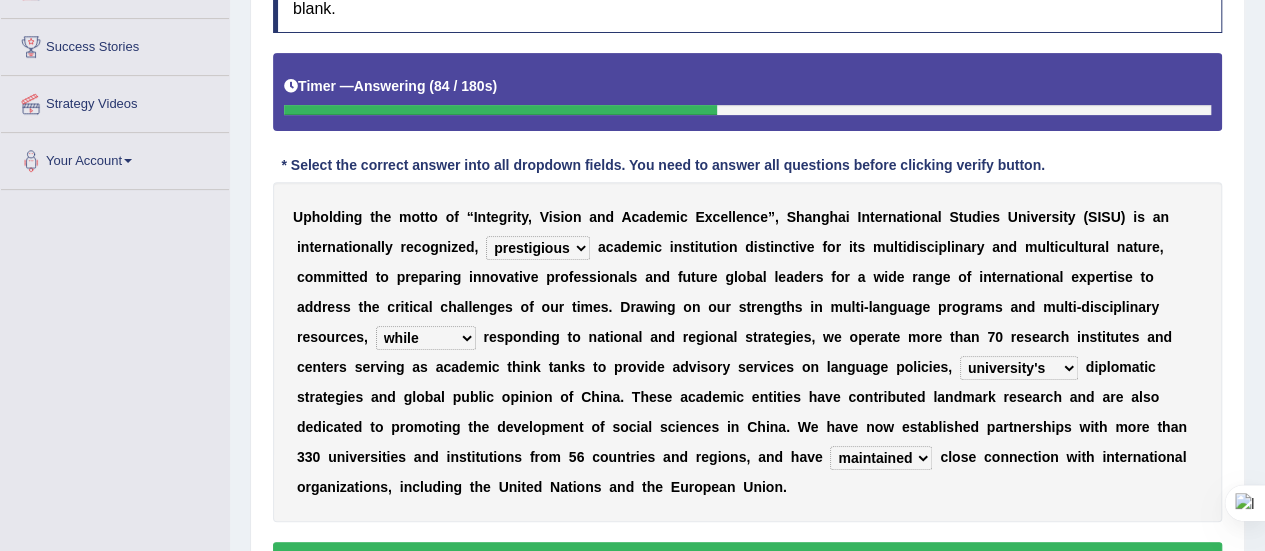 click on "maintained disarmed displaced revised" at bounding box center (881, 458) 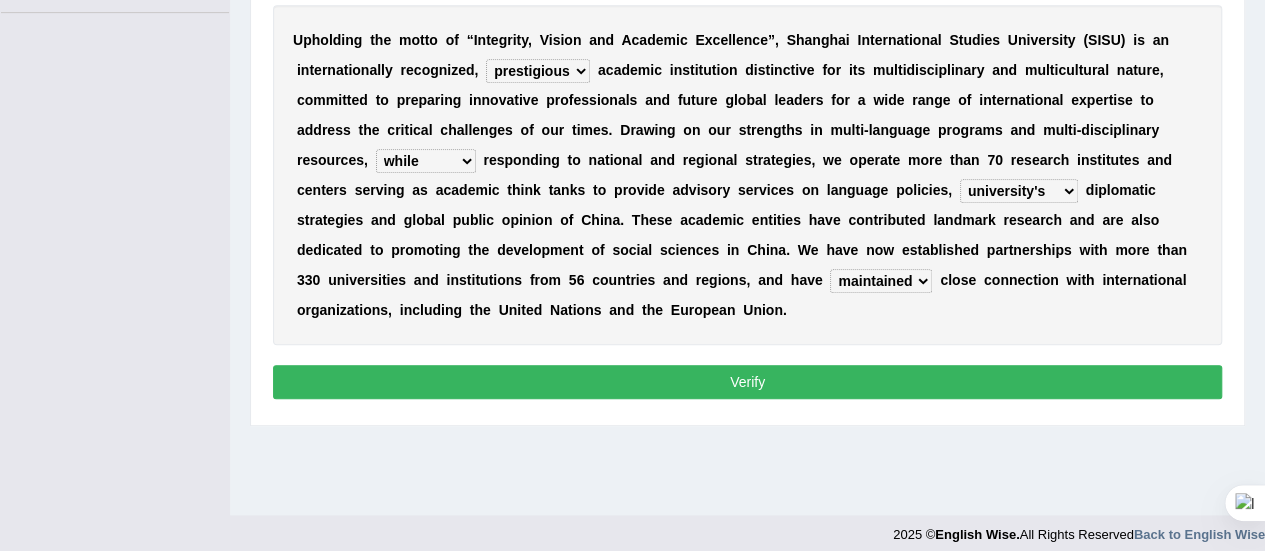 scroll, scrollTop: 486, scrollLeft: 0, axis: vertical 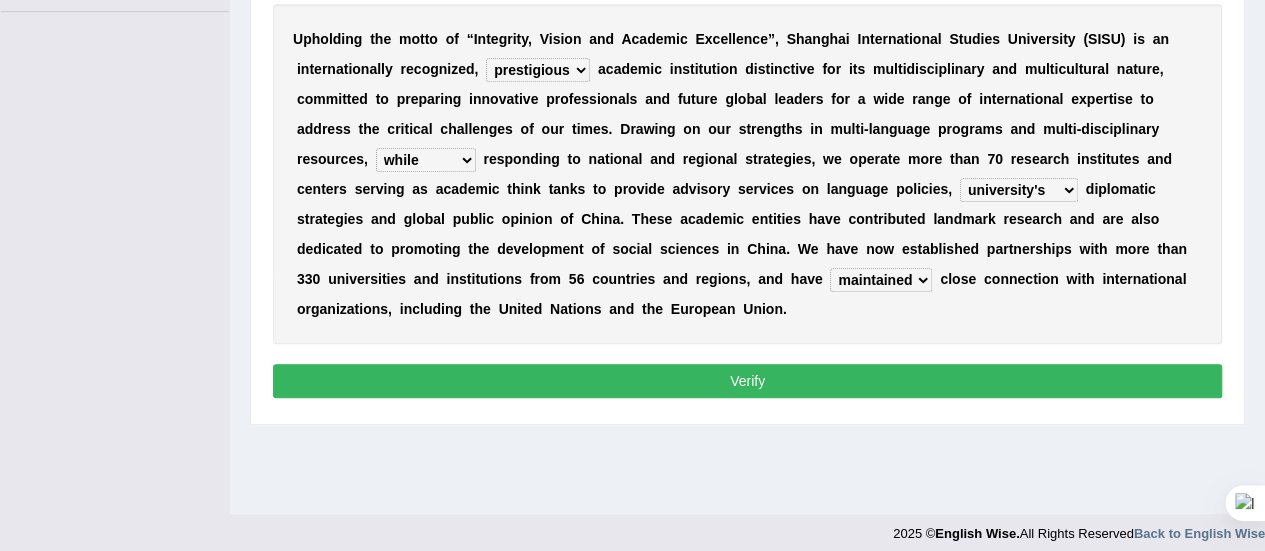 click on "Verify" at bounding box center [747, 381] 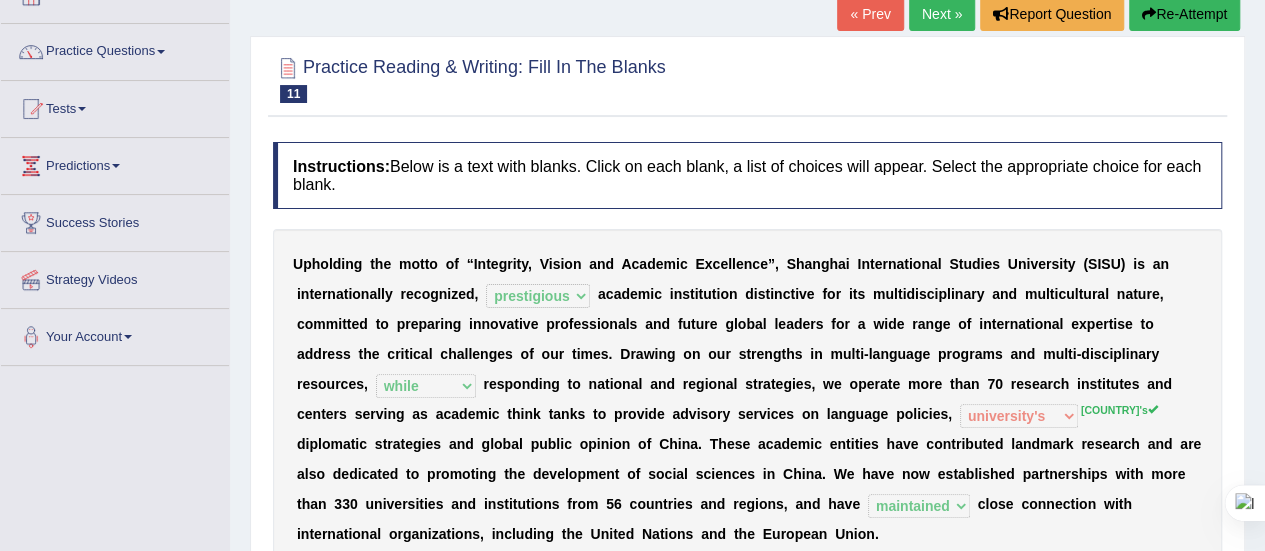scroll, scrollTop: 131, scrollLeft: 0, axis: vertical 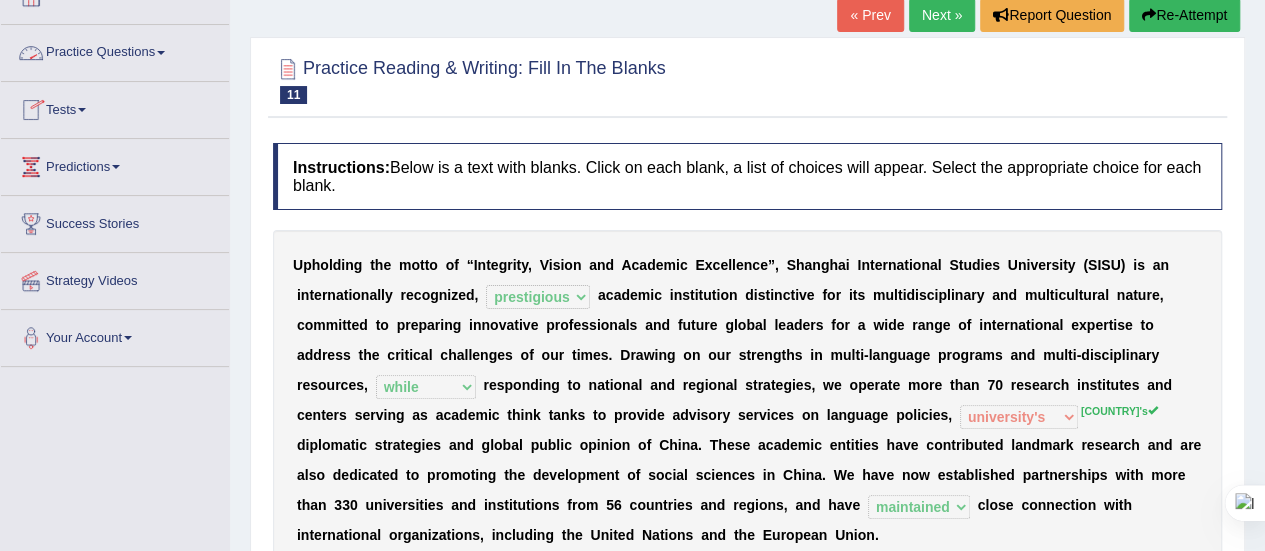 click at bounding box center (161, 53) 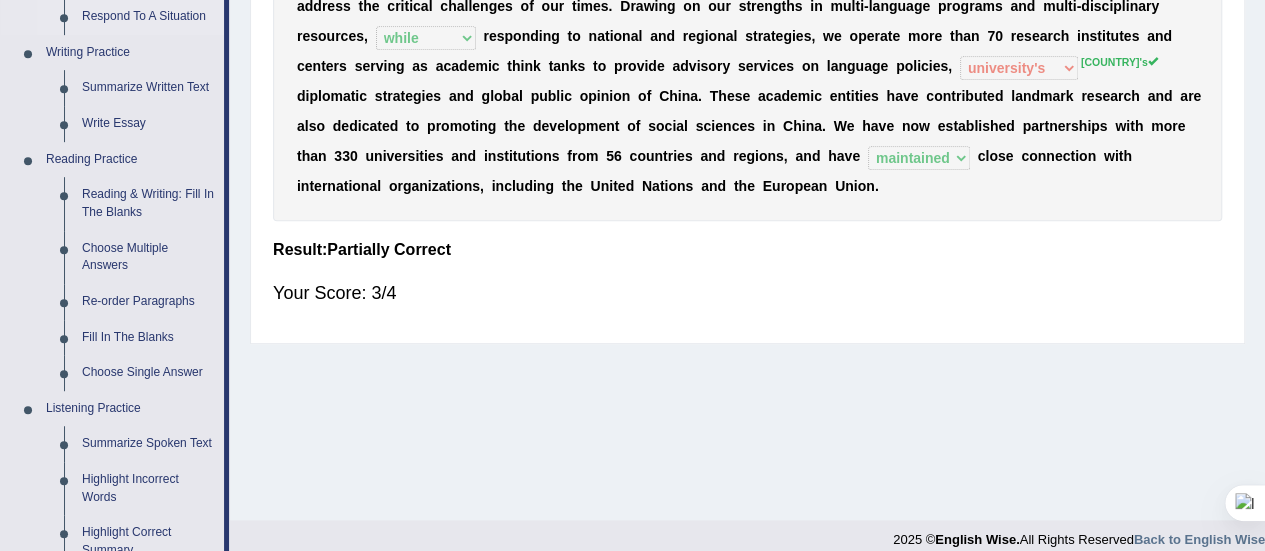 scroll, scrollTop: 482, scrollLeft: 0, axis: vertical 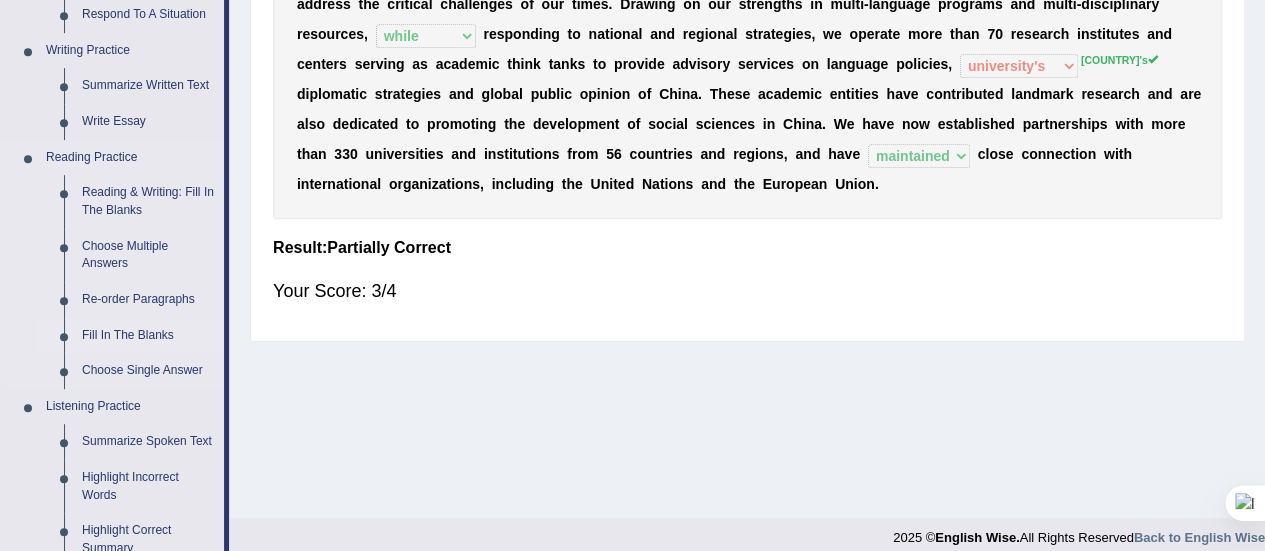 click on "Fill In The Blanks" at bounding box center (148, 336) 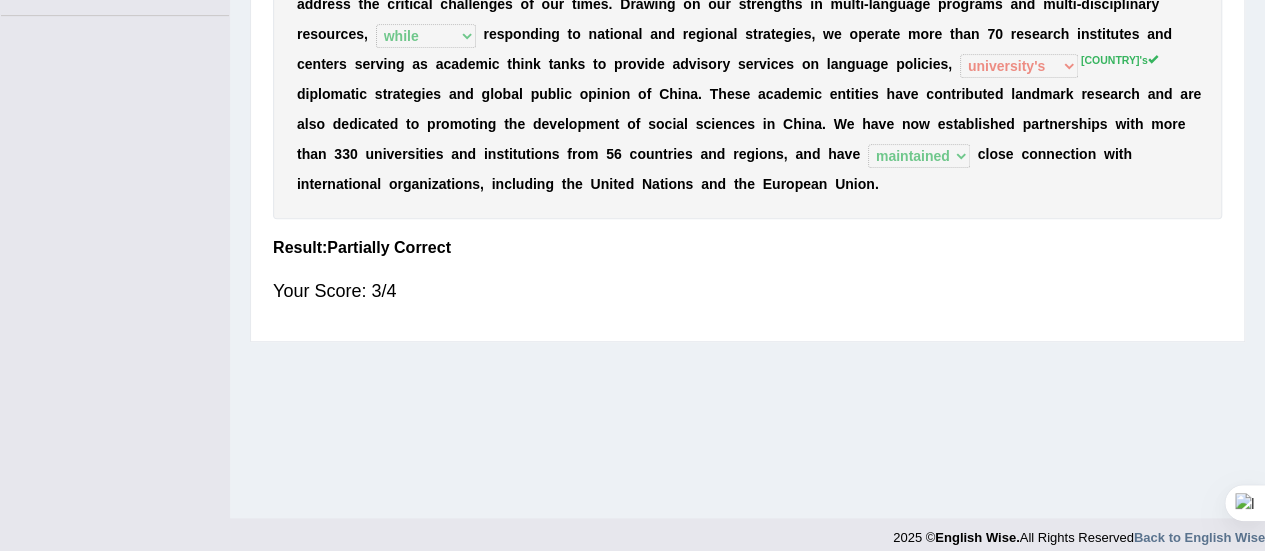 scroll, scrollTop: 494, scrollLeft: 0, axis: vertical 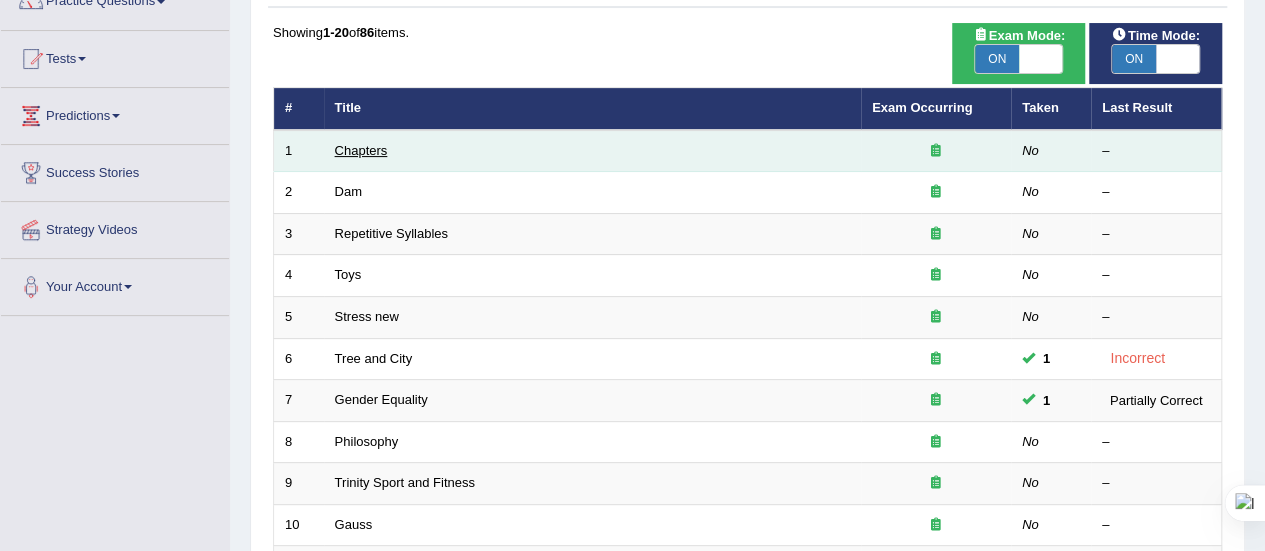 click on "Chapters" at bounding box center [361, 150] 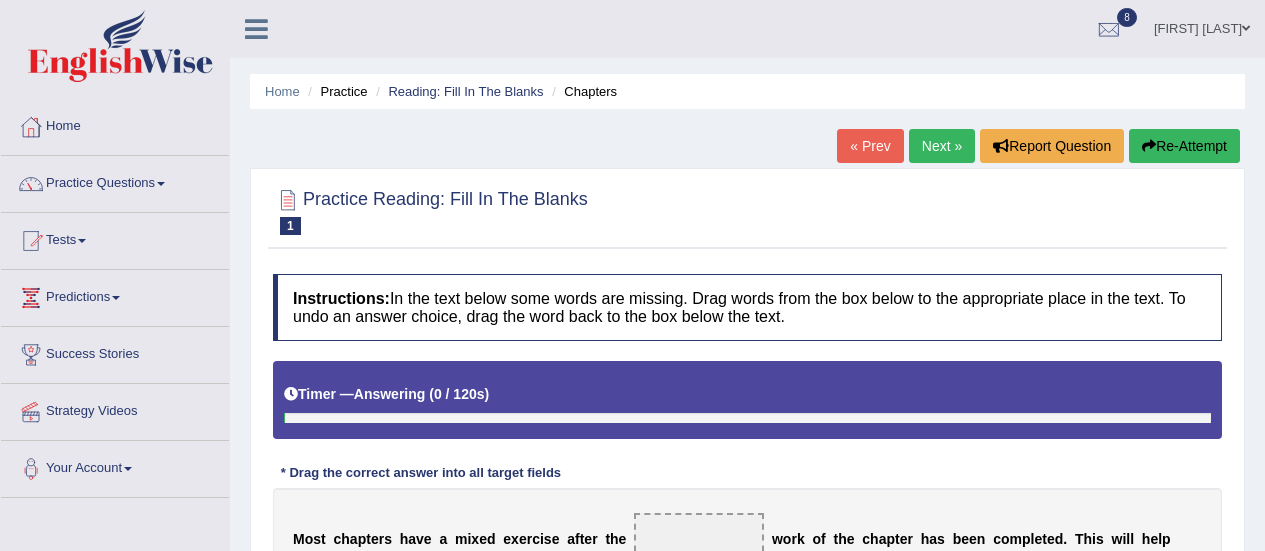 scroll, scrollTop: 0, scrollLeft: 0, axis: both 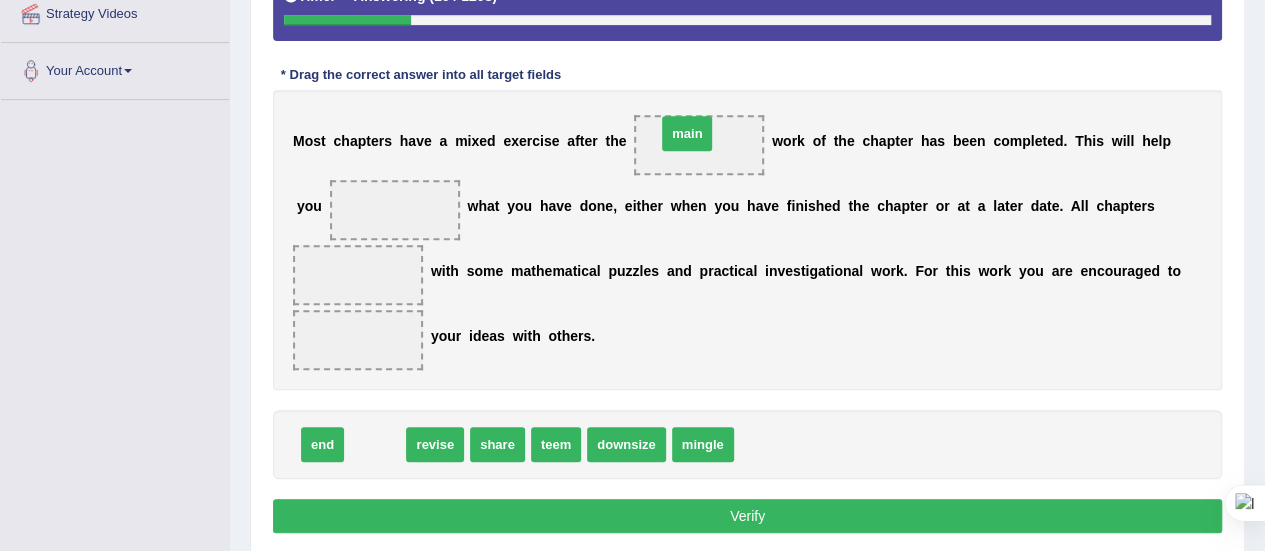 drag, startPoint x: 378, startPoint y: 444, endPoint x: 690, endPoint y: 133, distance: 440.5281 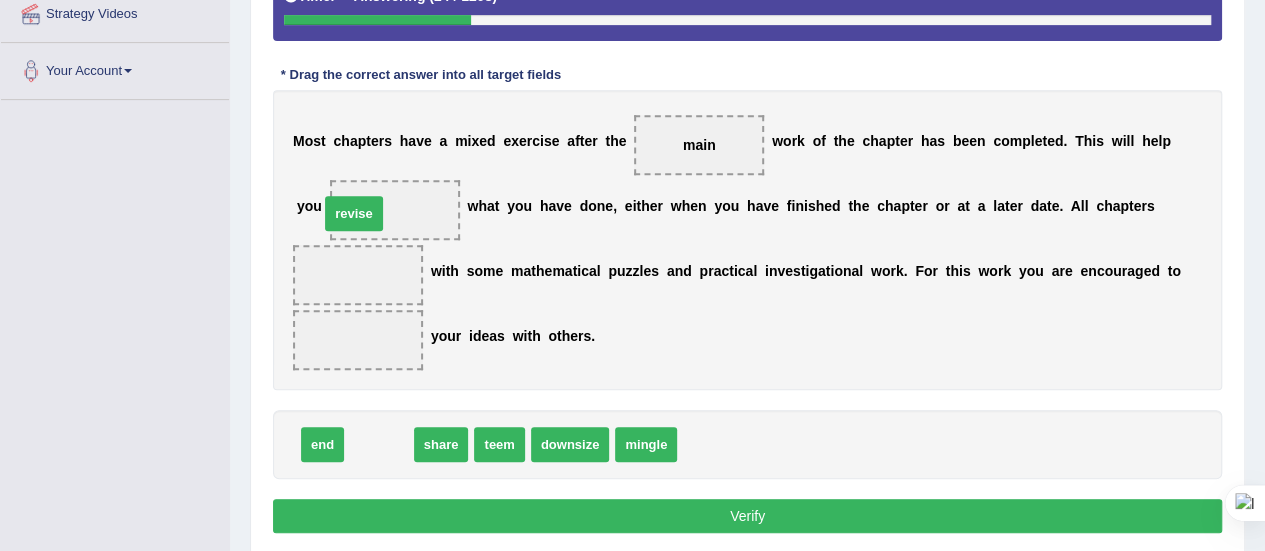 drag, startPoint x: 384, startPoint y: 438, endPoint x: 361, endPoint y: 197, distance: 242.09502 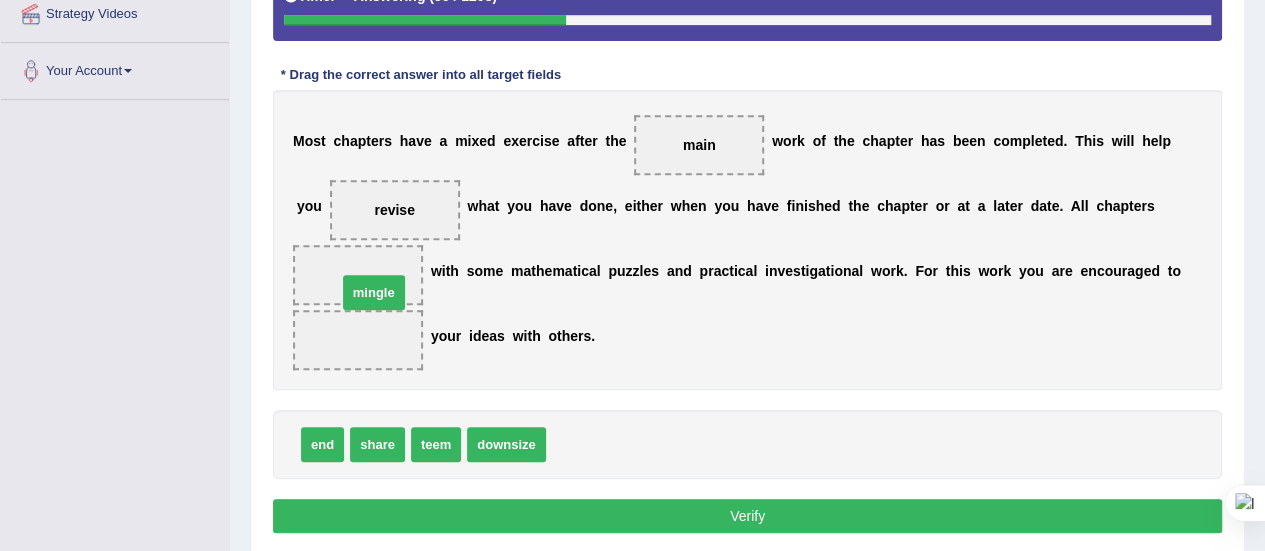 drag, startPoint x: 579, startPoint y: 437, endPoint x: 370, endPoint y: 283, distance: 259.6093 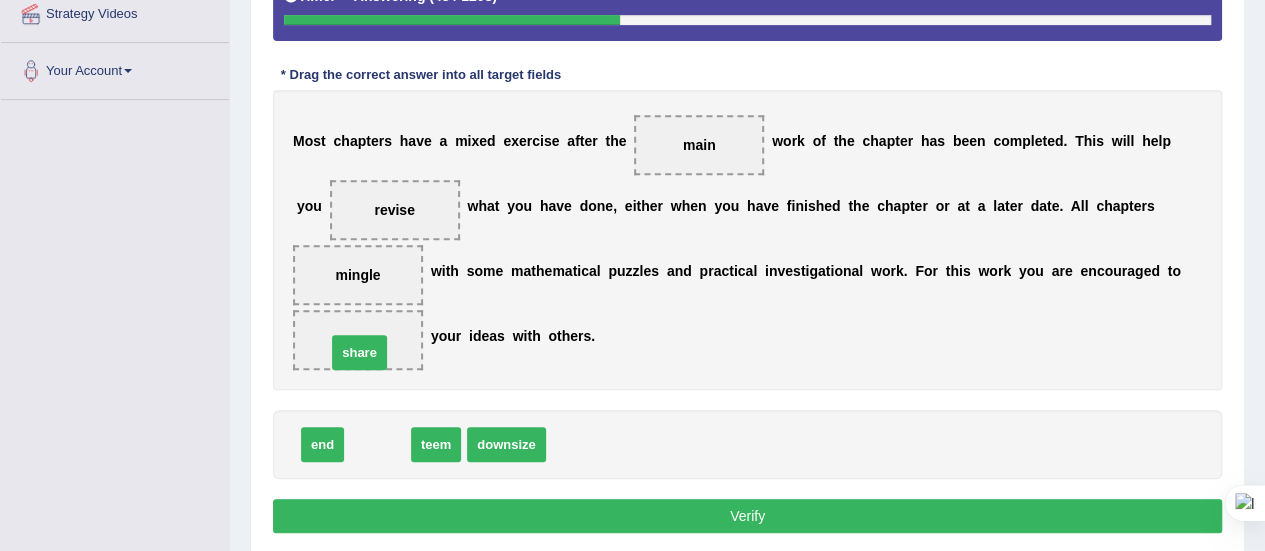 drag, startPoint x: 366, startPoint y: 448, endPoint x: 348, endPoint y: 354, distance: 95.707886 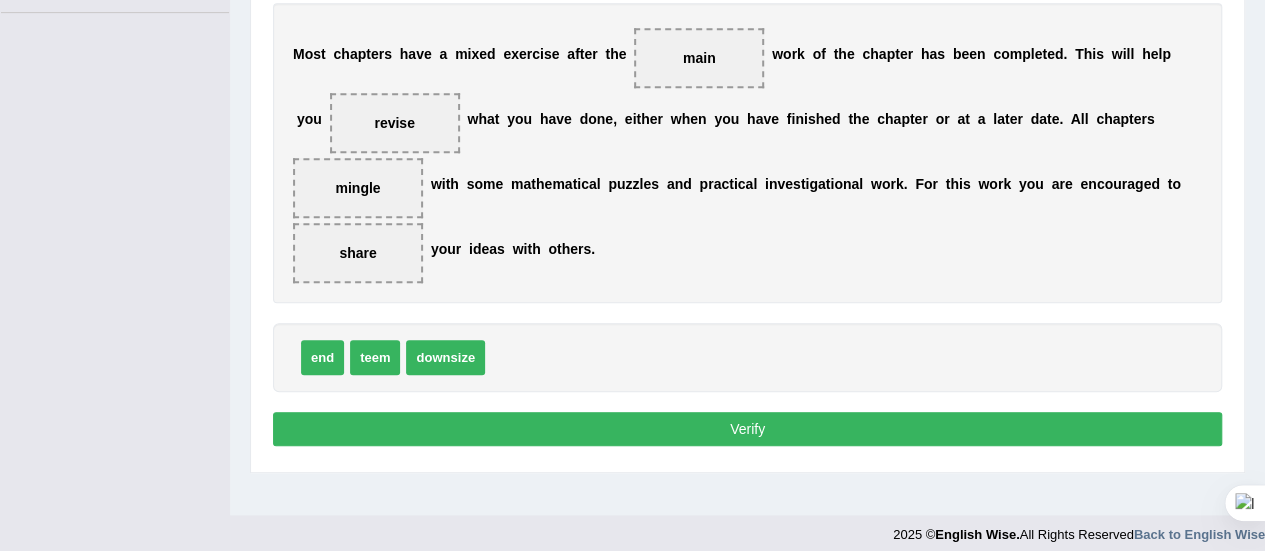 scroll, scrollTop: 488, scrollLeft: 0, axis: vertical 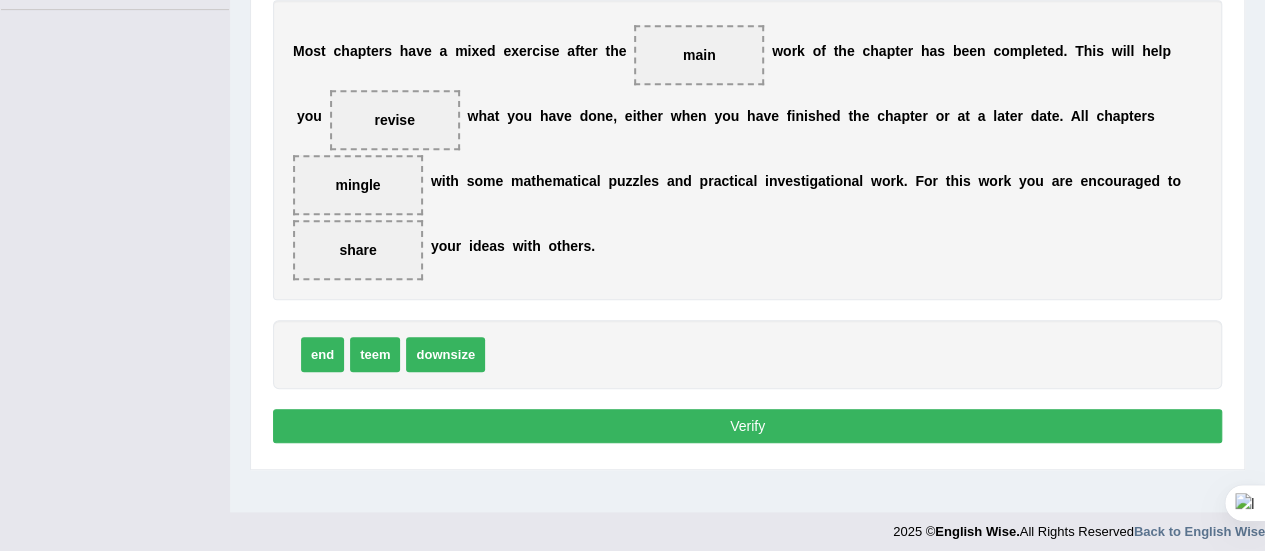click on "Verify" at bounding box center (747, 426) 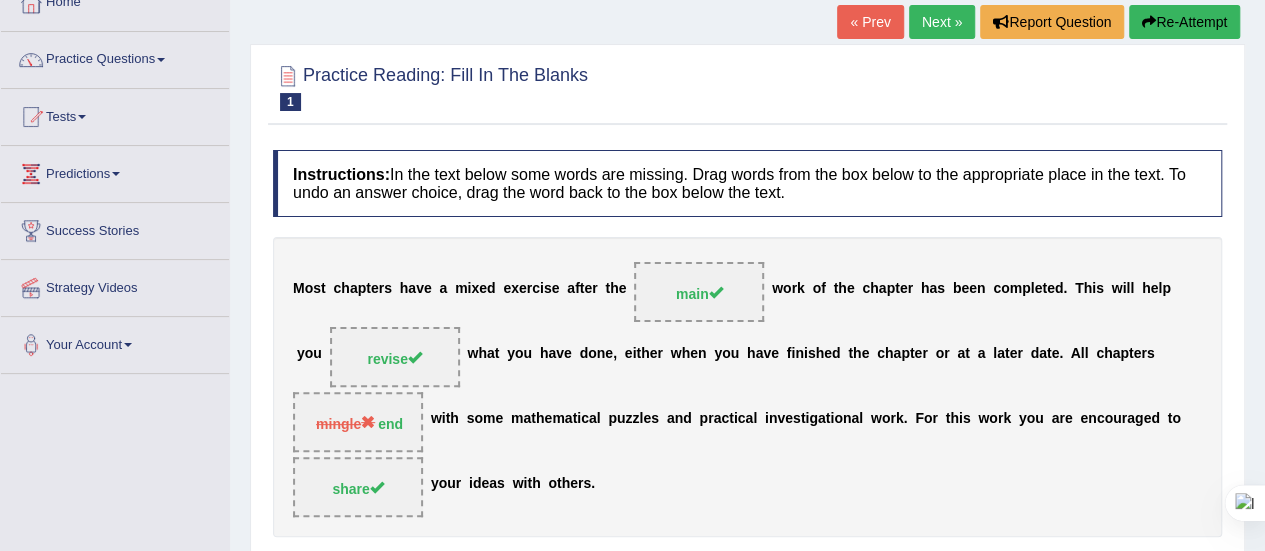 scroll, scrollTop: 0, scrollLeft: 0, axis: both 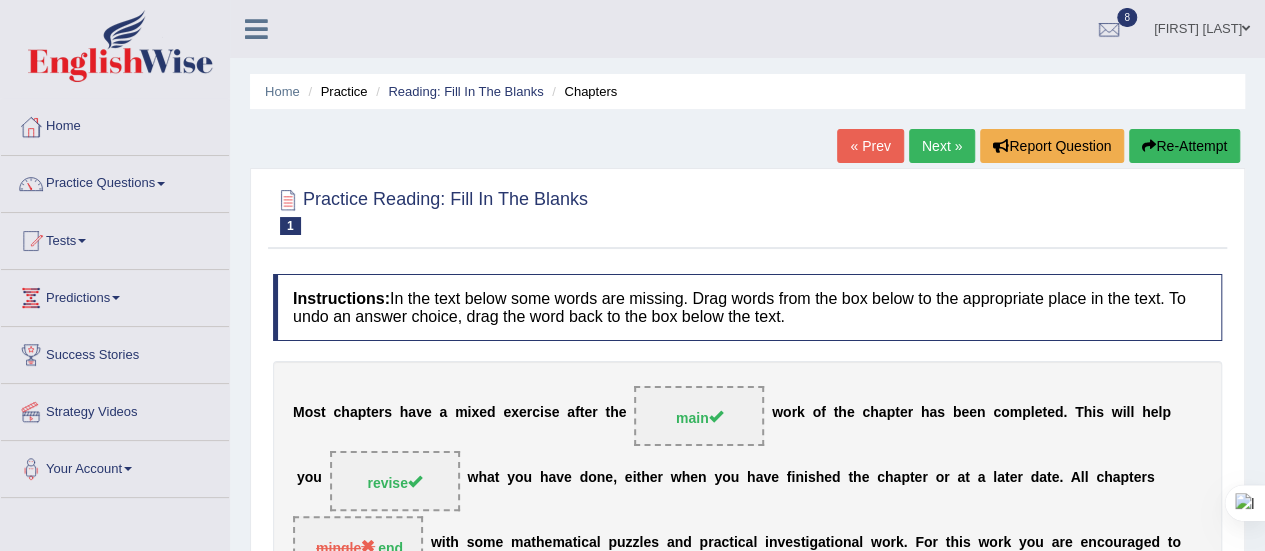click on "Next »" at bounding box center (942, 146) 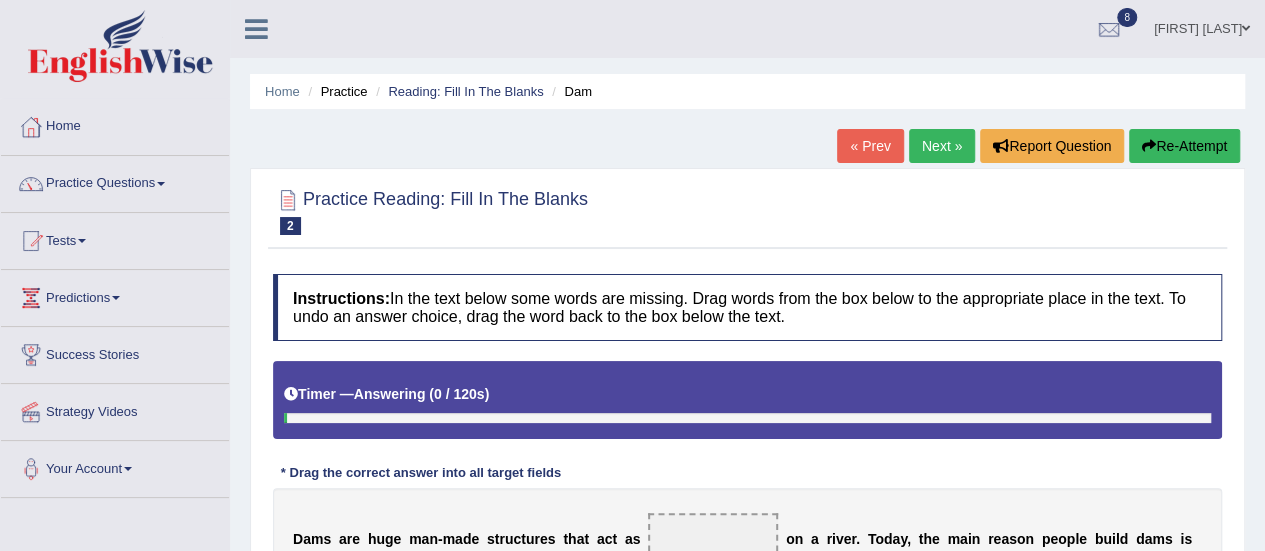 scroll, scrollTop: 220, scrollLeft: 0, axis: vertical 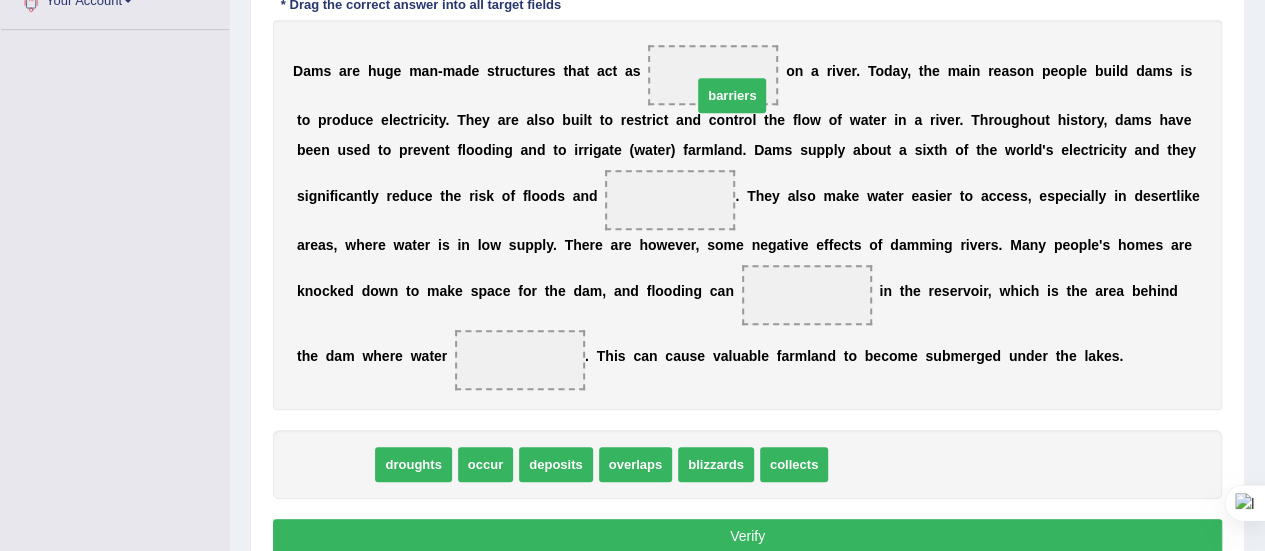 drag, startPoint x: 322, startPoint y: 459, endPoint x: 716, endPoint y: 88, distance: 541.1811 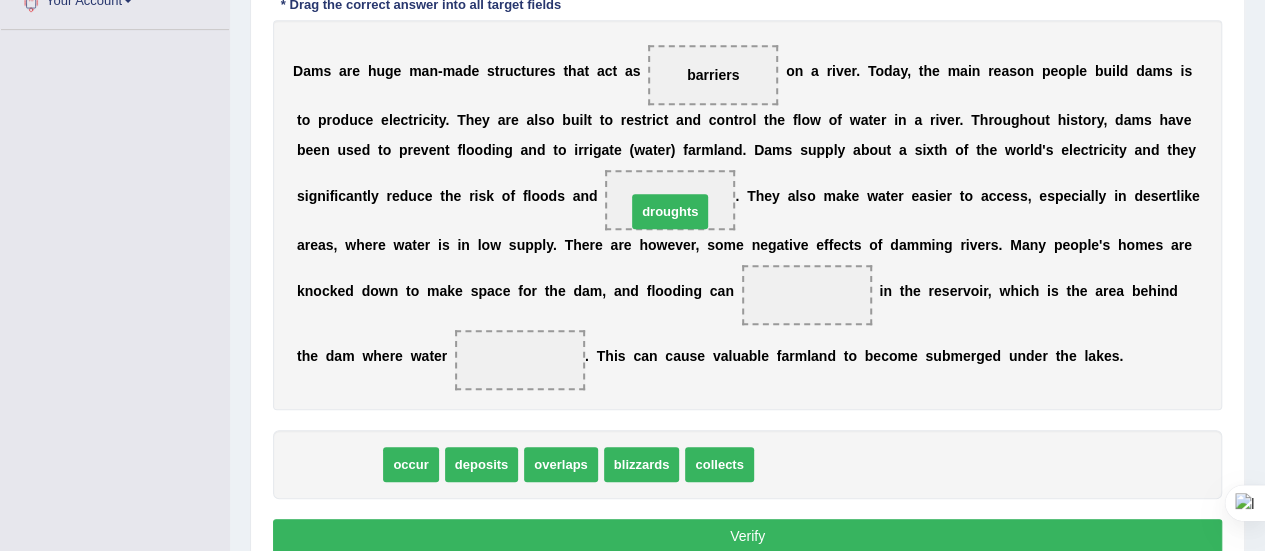 drag, startPoint x: 346, startPoint y: 457, endPoint x: 679, endPoint y: 200, distance: 420.63998 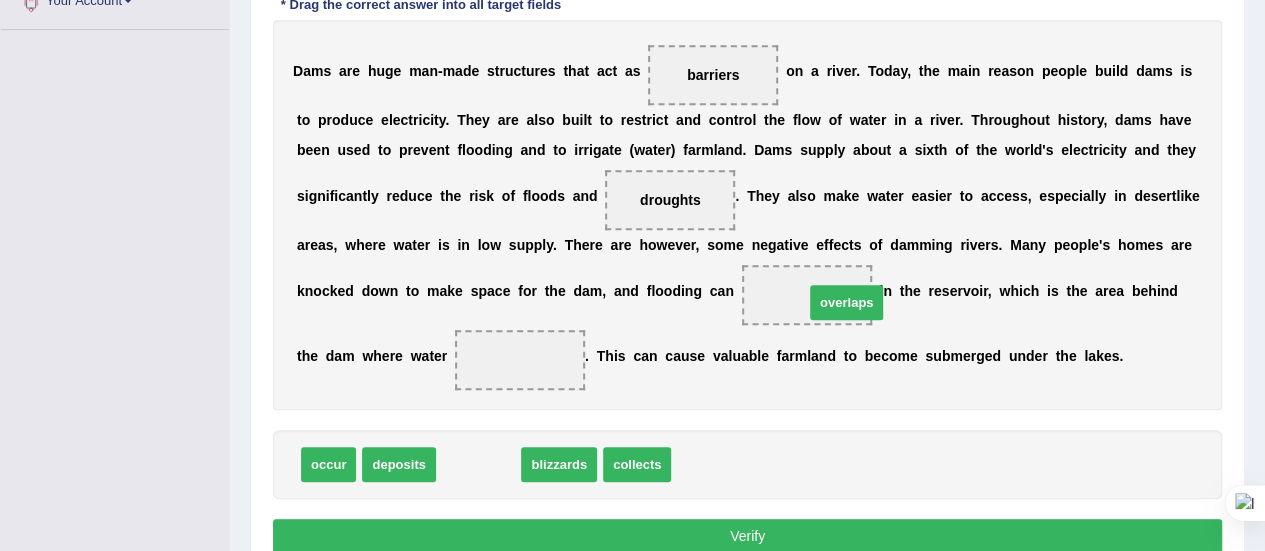 drag, startPoint x: 466, startPoint y: 448, endPoint x: 832, endPoint y: 286, distance: 400.2499 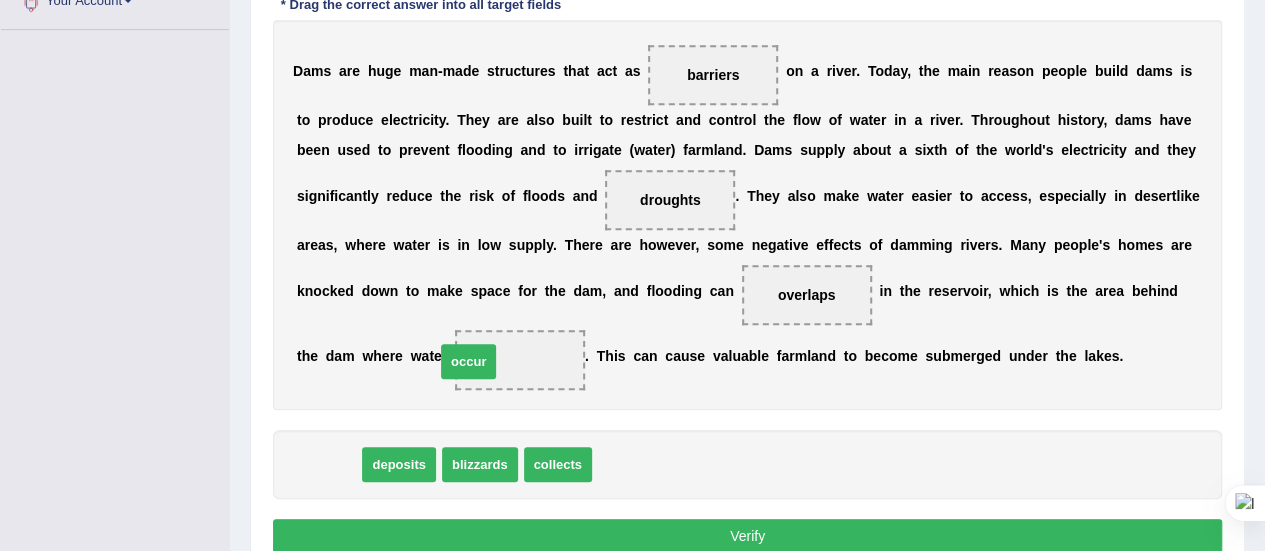 drag, startPoint x: 333, startPoint y: 456, endPoint x: 492, endPoint y: 359, distance: 186.25252 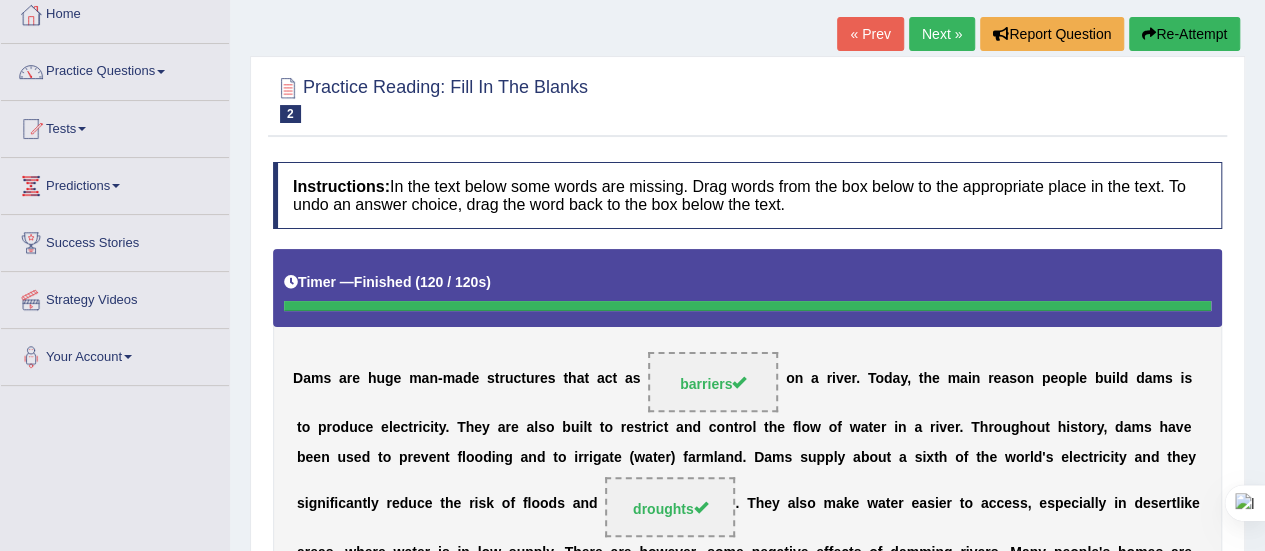 scroll, scrollTop: 110, scrollLeft: 0, axis: vertical 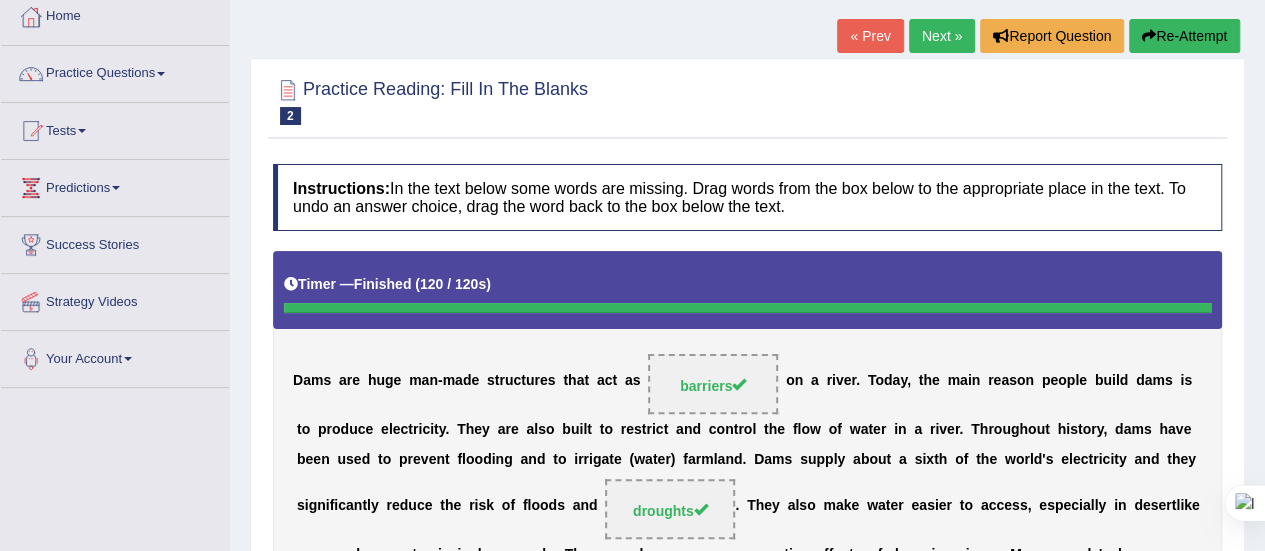 click on "Next »" at bounding box center [942, 36] 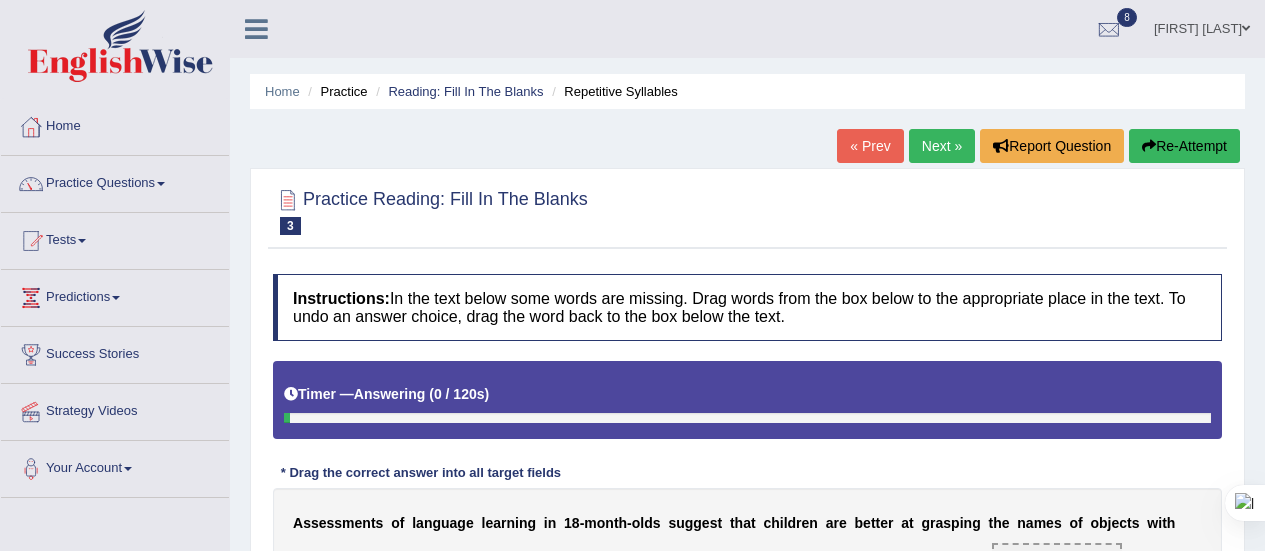 scroll, scrollTop: 389, scrollLeft: 0, axis: vertical 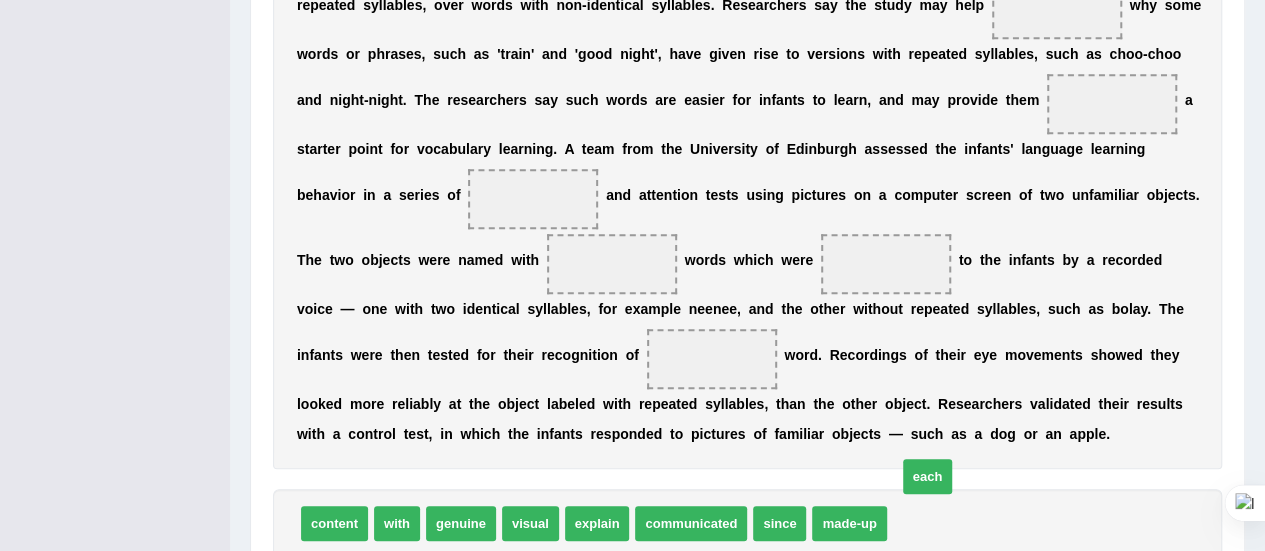drag, startPoint x: 924, startPoint y: 519, endPoint x: 1014, endPoint y: 195, distance: 336.26776 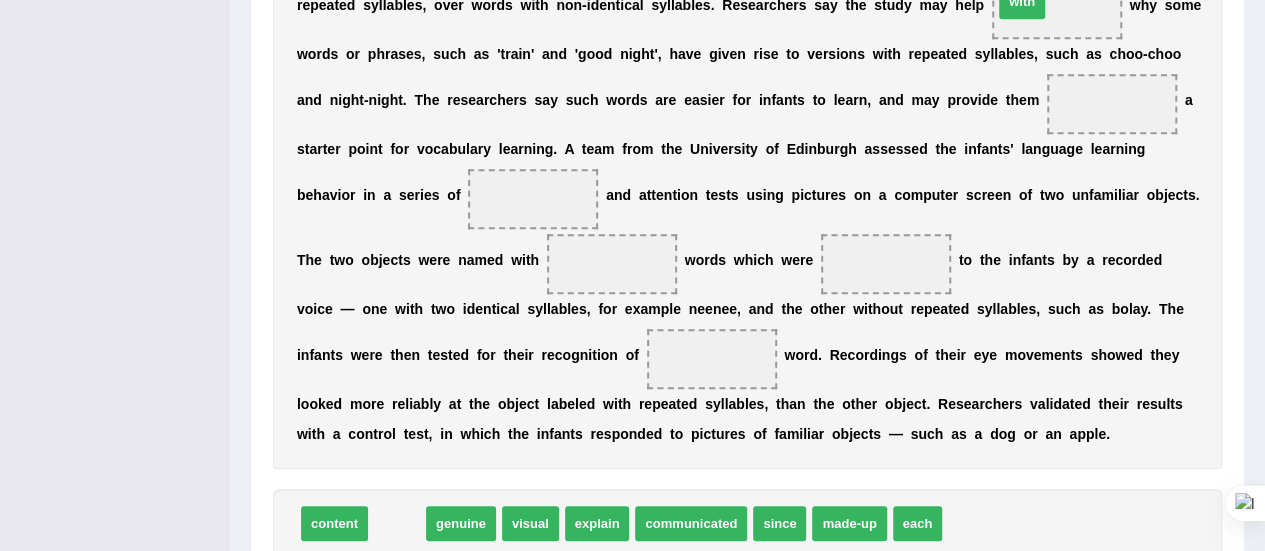 drag, startPoint x: 390, startPoint y: 521, endPoint x: 1016, endPoint y: -26, distance: 831.31525 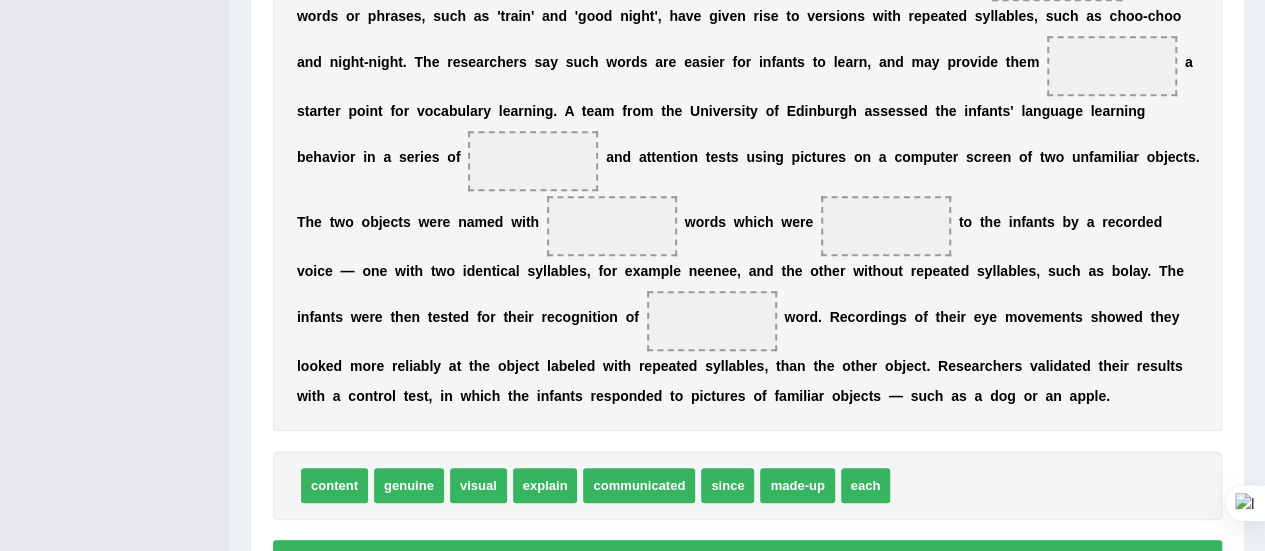 scroll, scrollTop: 604, scrollLeft: 0, axis: vertical 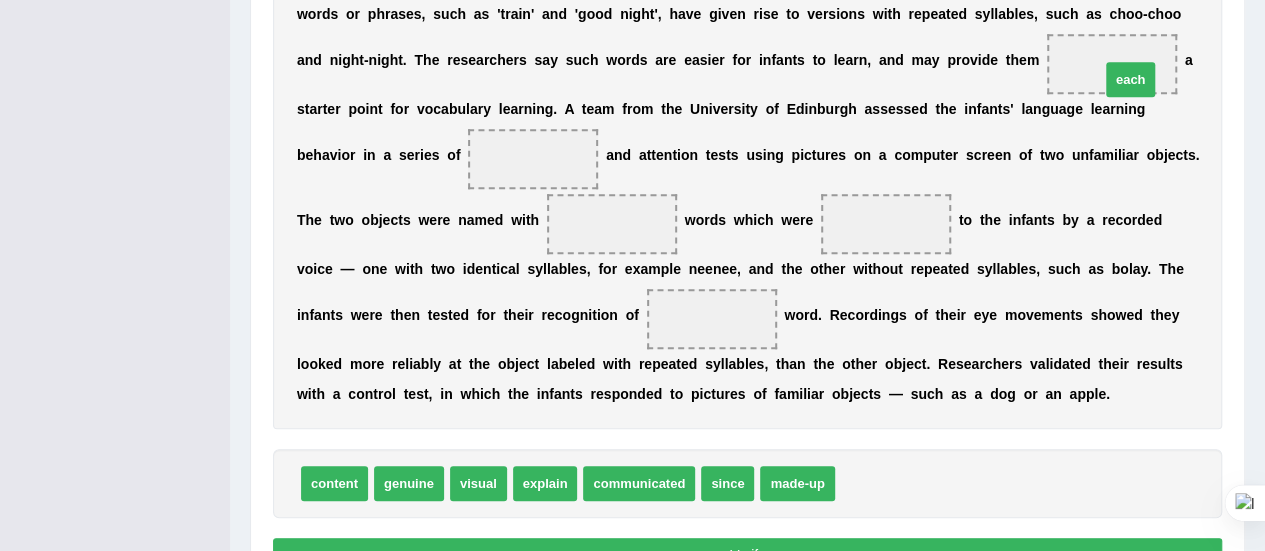 drag, startPoint x: 858, startPoint y: 481, endPoint x: 1135, endPoint y: 77, distance: 489.8418 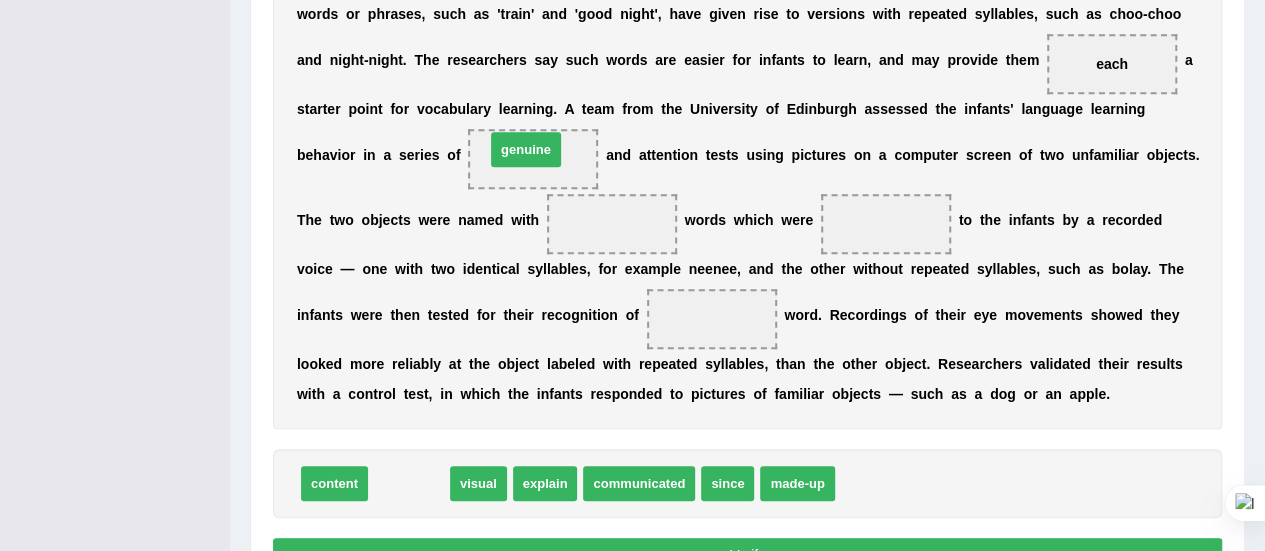 drag, startPoint x: 403, startPoint y: 485, endPoint x: 520, endPoint y: 155, distance: 350.1271 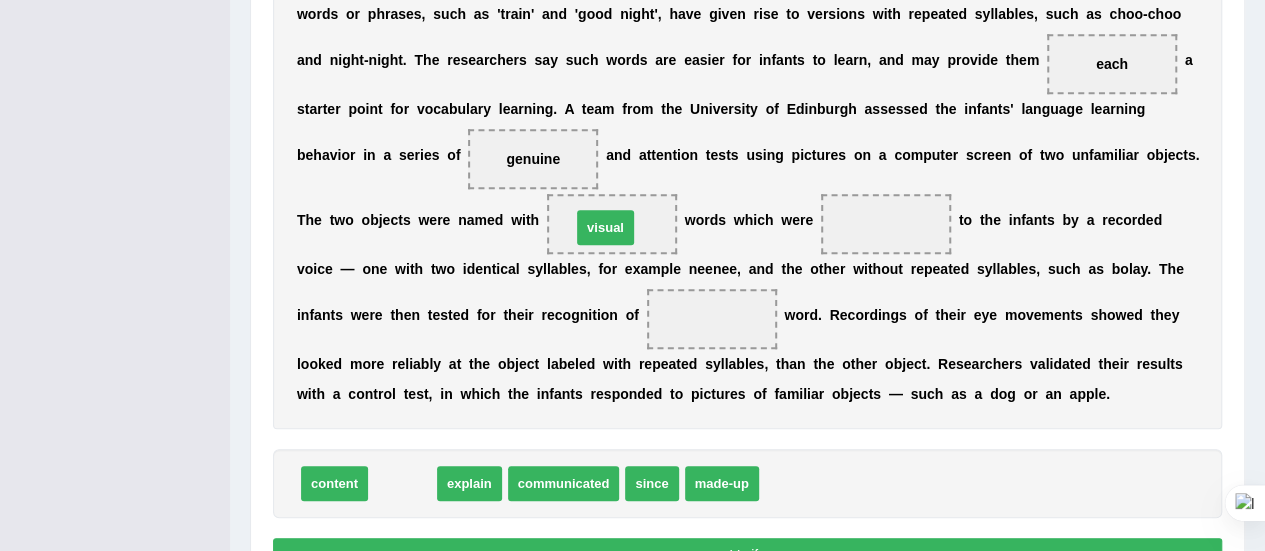 drag, startPoint x: 405, startPoint y: 469, endPoint x: 608, endPoint y: 213, distance: 326.71854 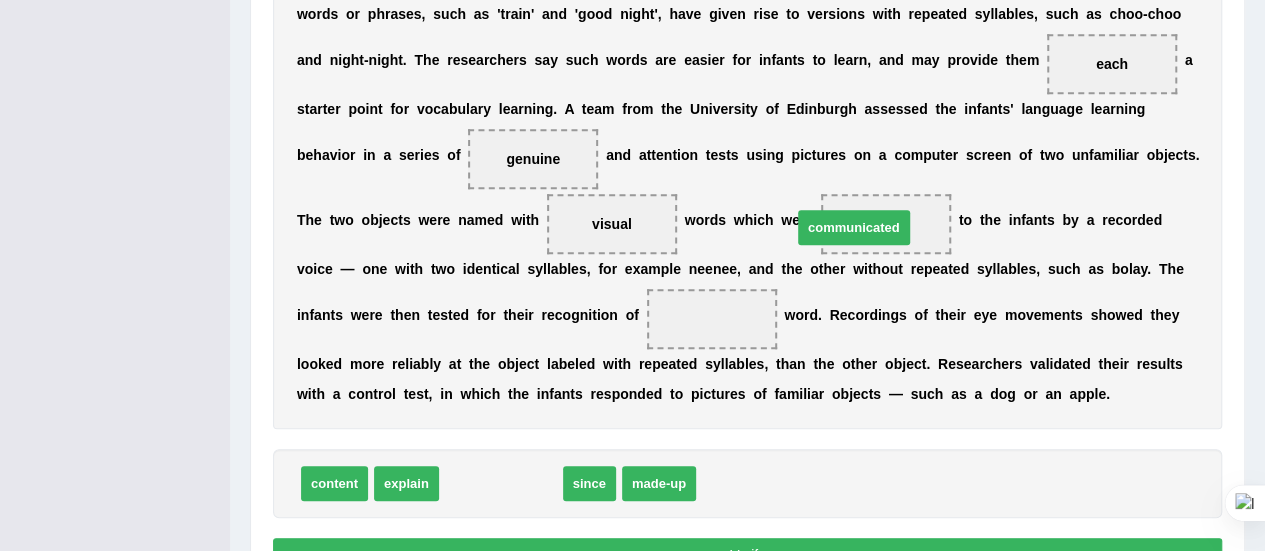 drag, startPoint x: 497, startPoint y: 491, endPoint x: 852, endPoint y: 217, distance: 448.44287 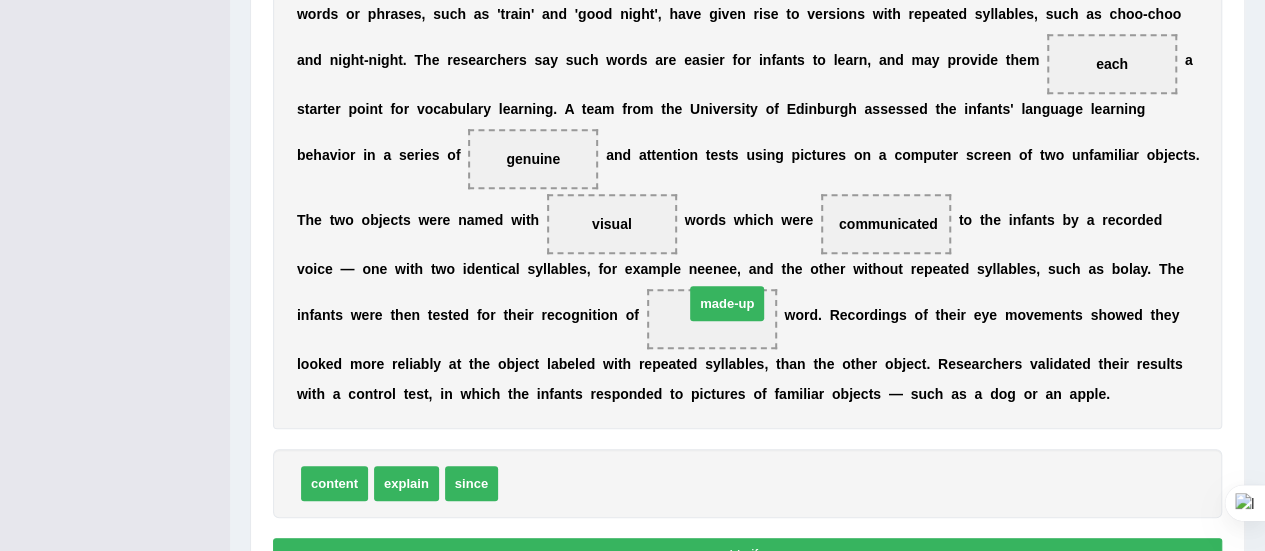 drag, startPoint x: 550, startPoint y: 481, endPoint x: 736, endPoint y: 301, distance: 258.83585 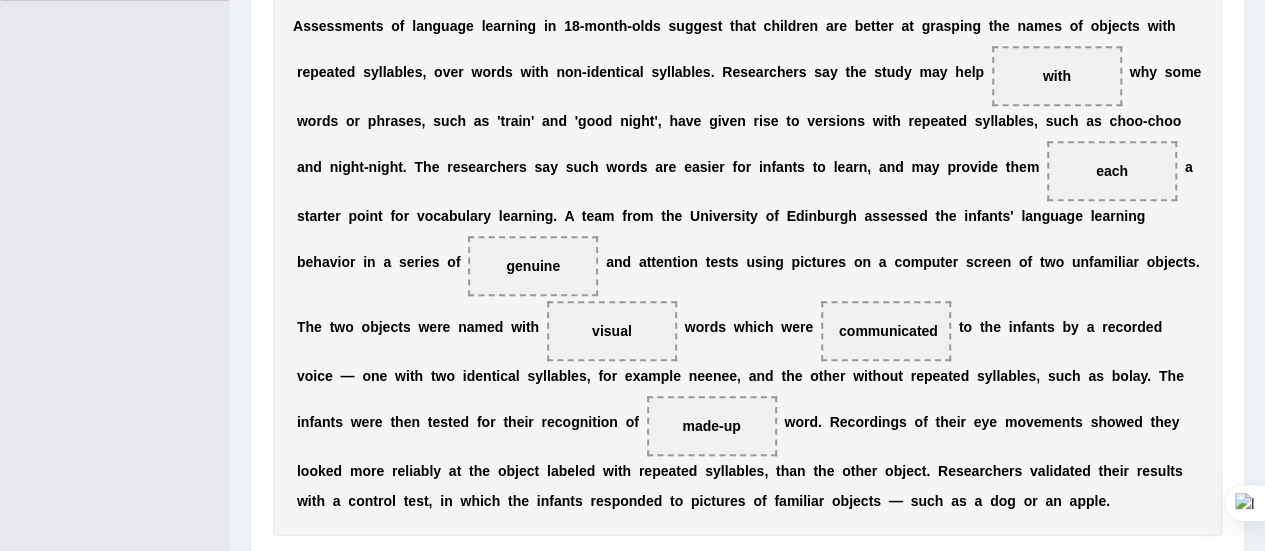 scroll, scrollTop: 448, scrollLeft: 0, axis: vertical 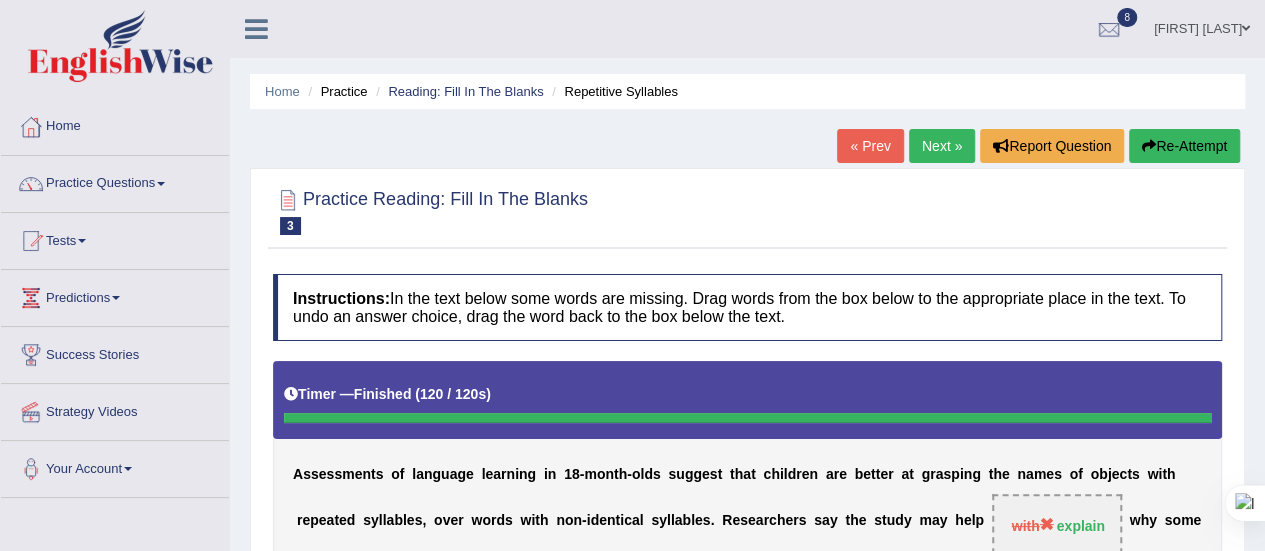click on "Next »" at bounding box center (942, 146) 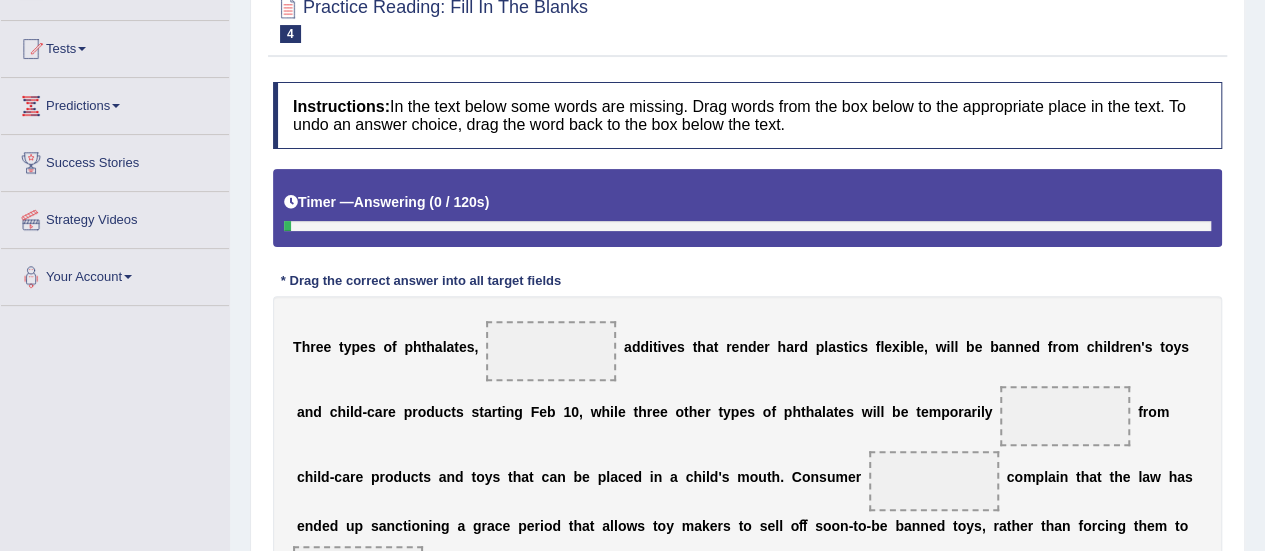 scroll, scrollTop: 0, scrollLeft: 0, axis: both 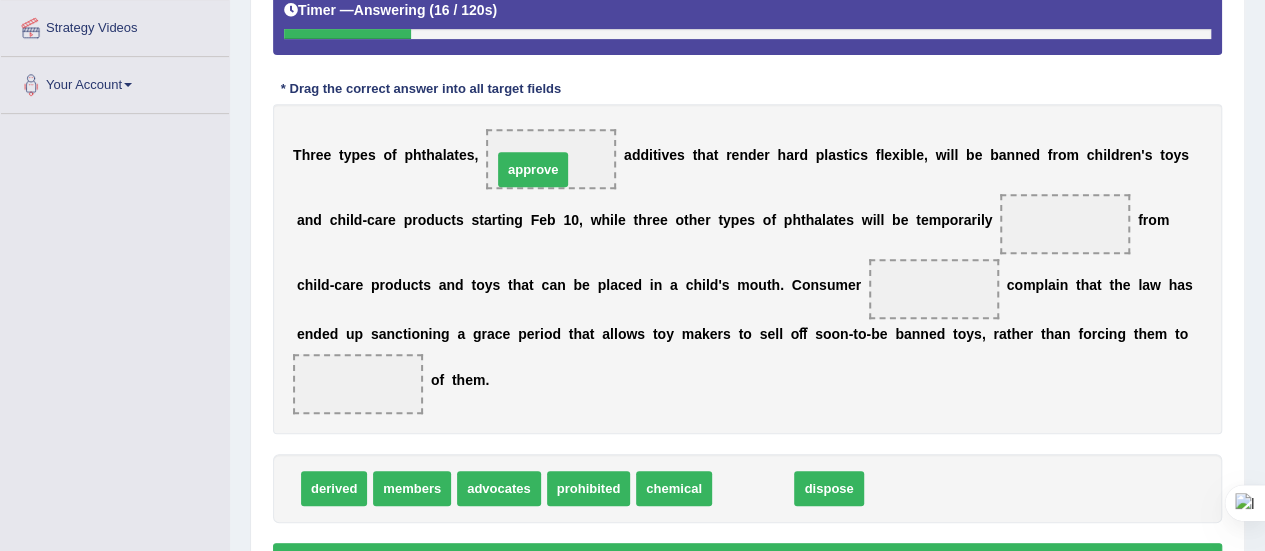 drag, startPoint x: 750, startPoint y: 478, endPoint x: 530, endPoint y: 159, distance: 387.50613 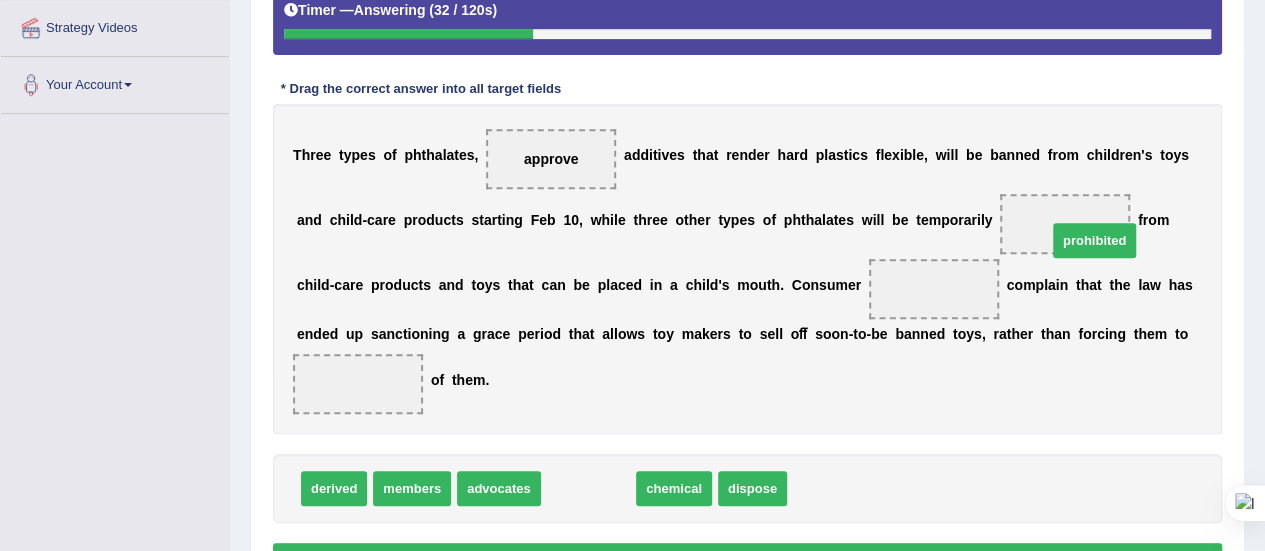 drag, startPoint x: 598, startPoint y: 485, endPoint x: 1111, endPoint y: 237, distance: 569.80084 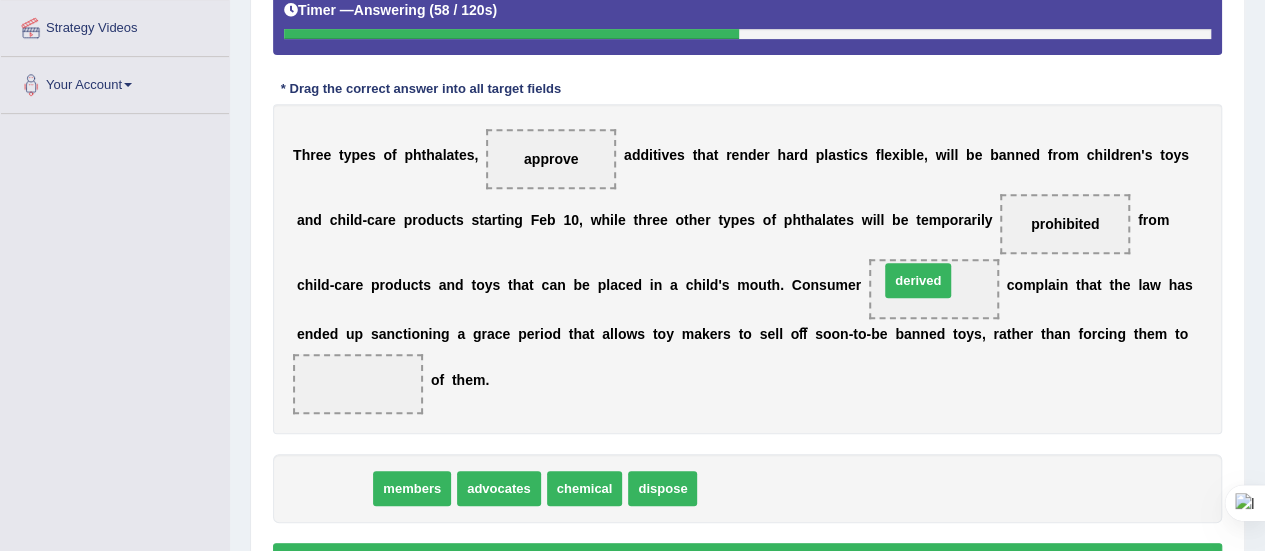 drag, startPoint x: 320, startPoint y: 495, endPoint x: 904, endPoint y: 287, distance: 619.9355 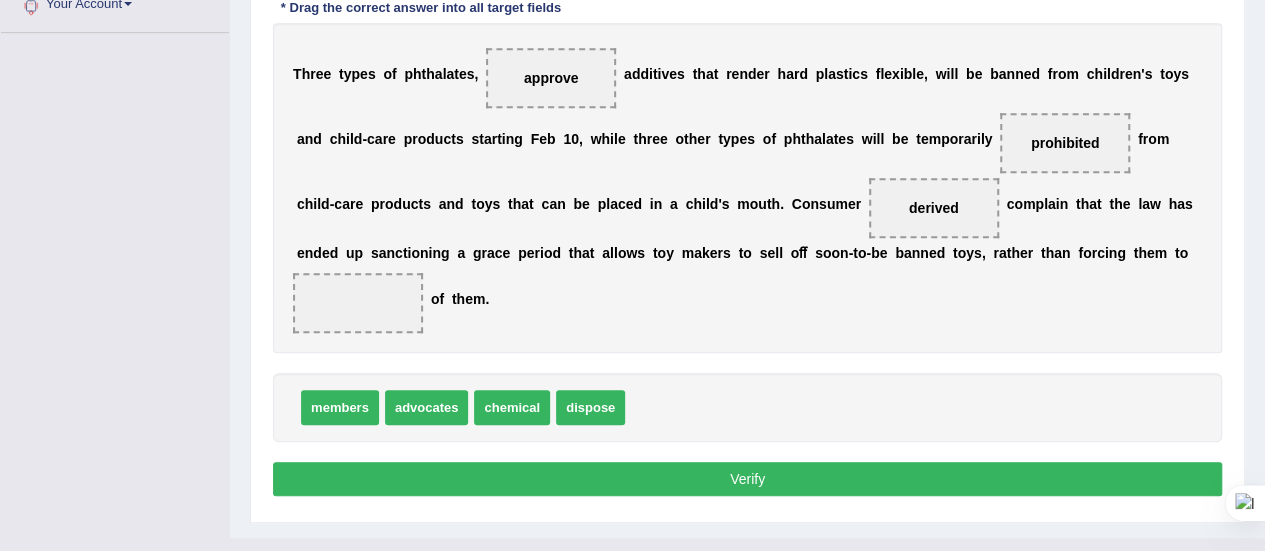 scroll, scrollTop: 466, scrollLeft: 0, axis: vertical 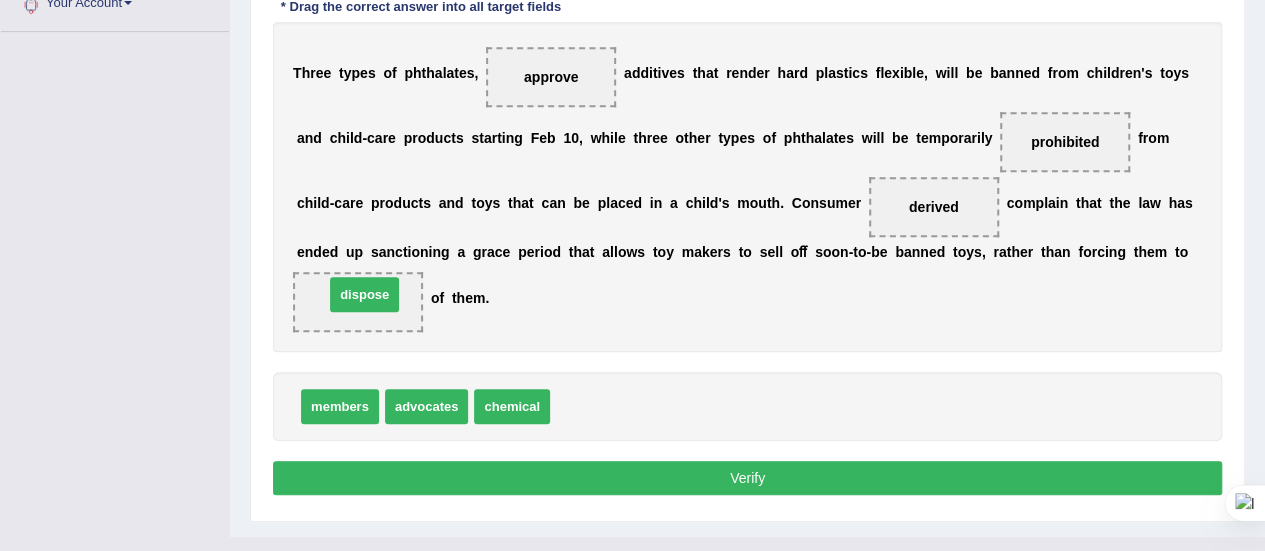 drag, startPoint x: 594, startPoint y: 404, endPoint x: 368, endPoint y: 292, distance: 252.23006 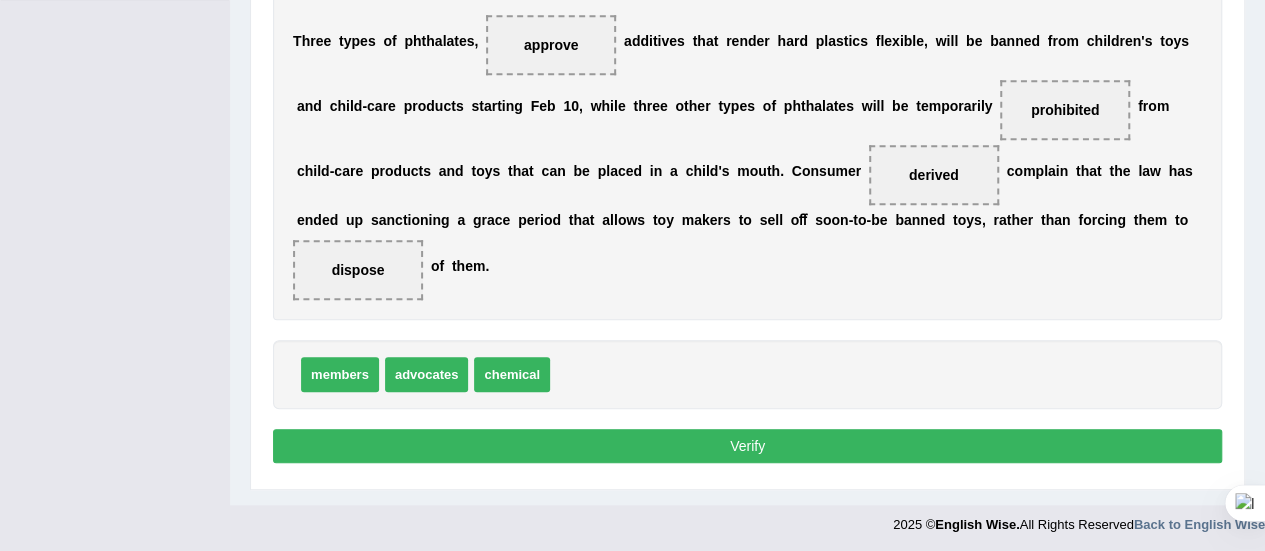 click on "Verify" at bounding box center (747, 446) 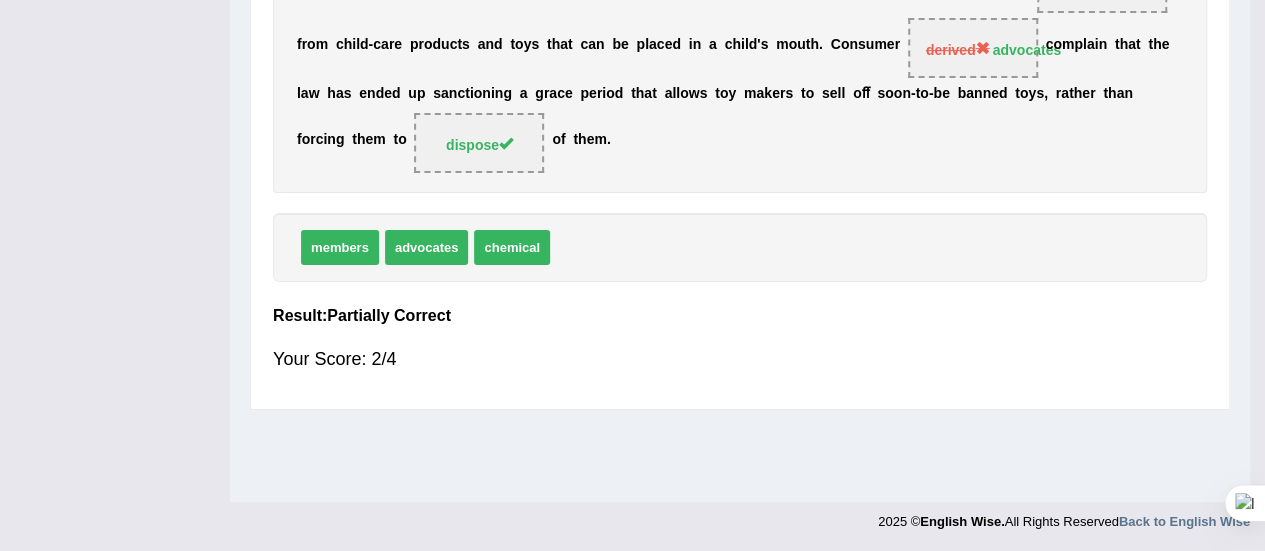 scroll, scrollTop: 372, scrollLeft: 0, axis: vertical 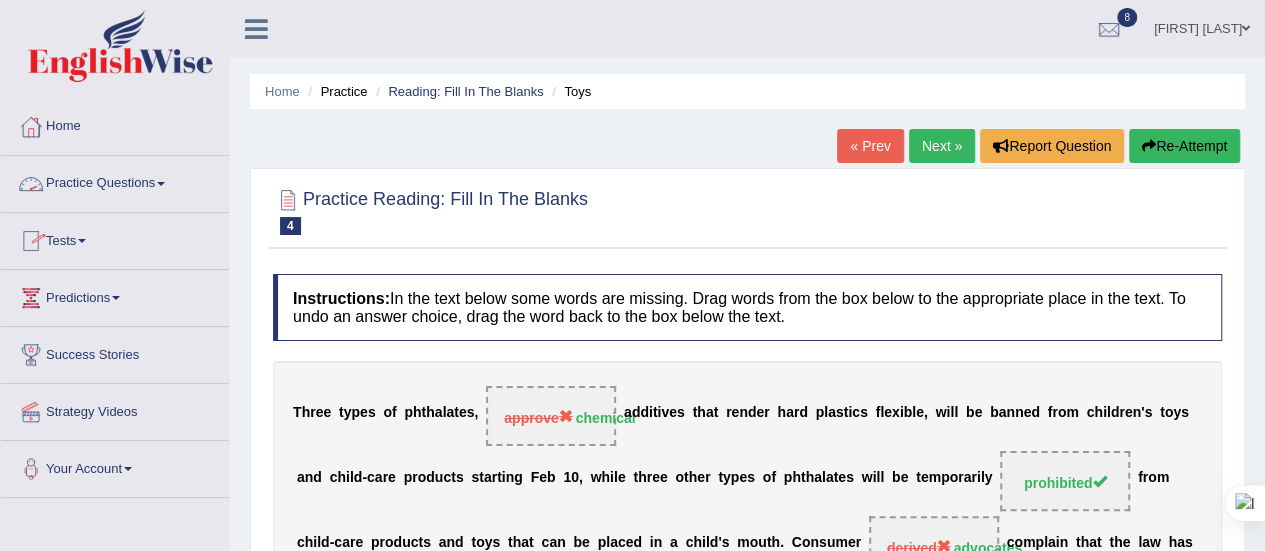 click on "Practice Questions" at bounding box center (115, 181) 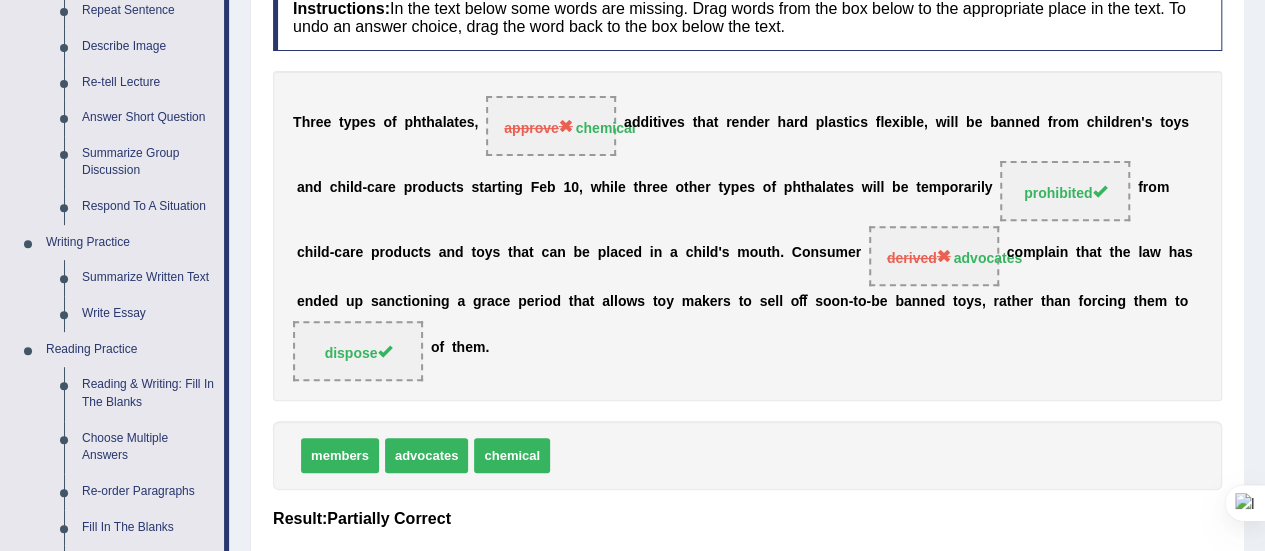 scroll, scrollTop: 284, scrollLeft: 0, axis: vertical 